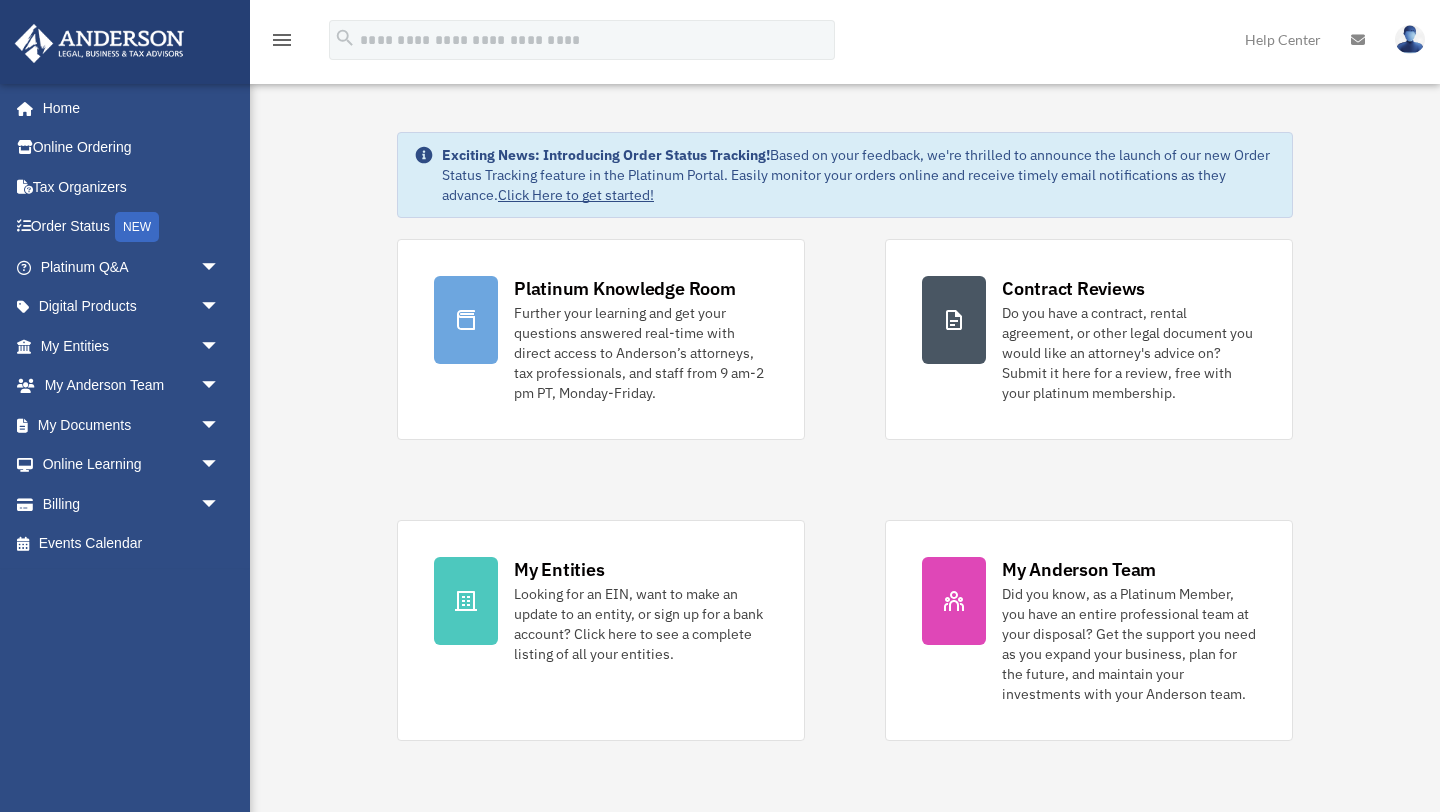 scroll, scrollTop: 0, scrollLeft: 0, axis: both 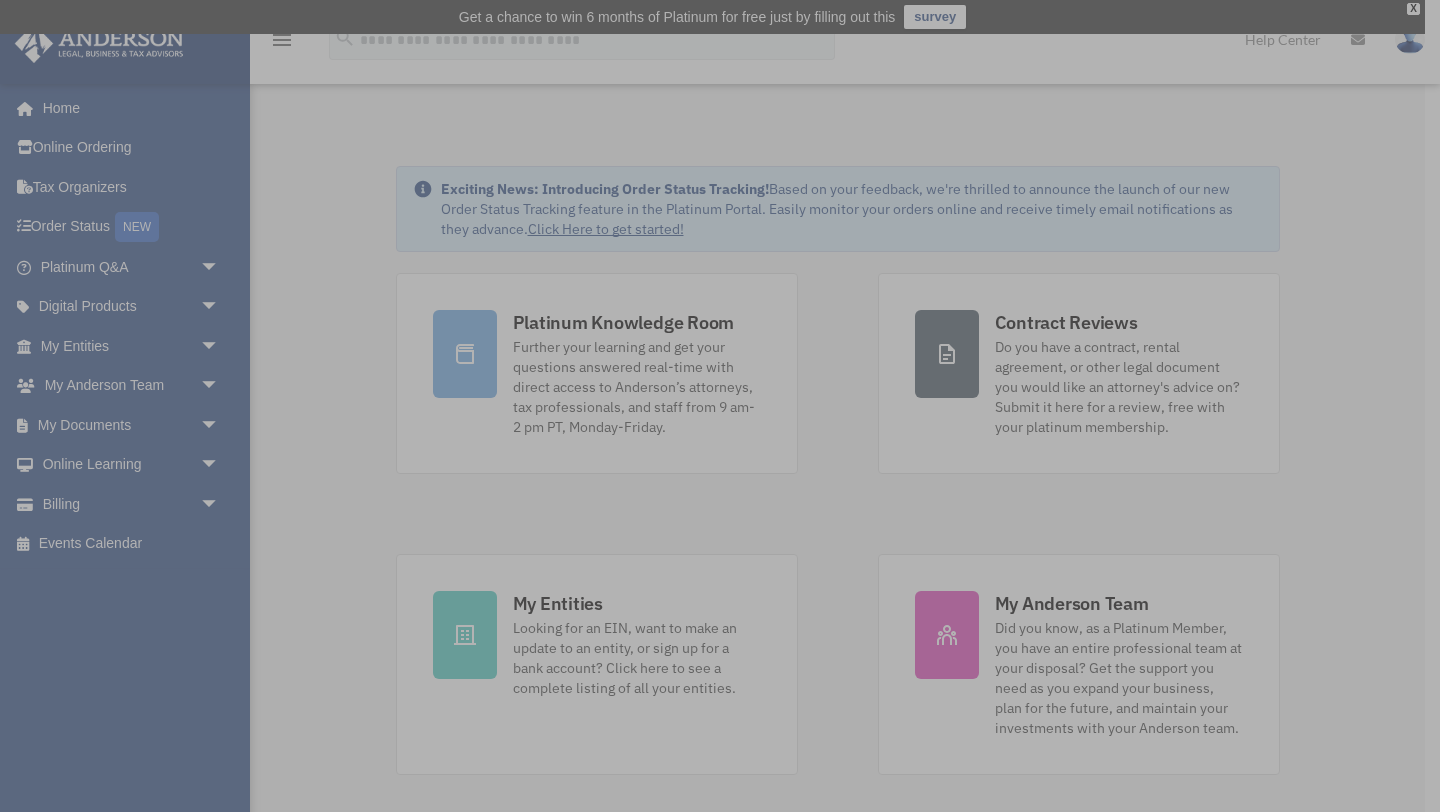 click at bounding box center [720, 406] 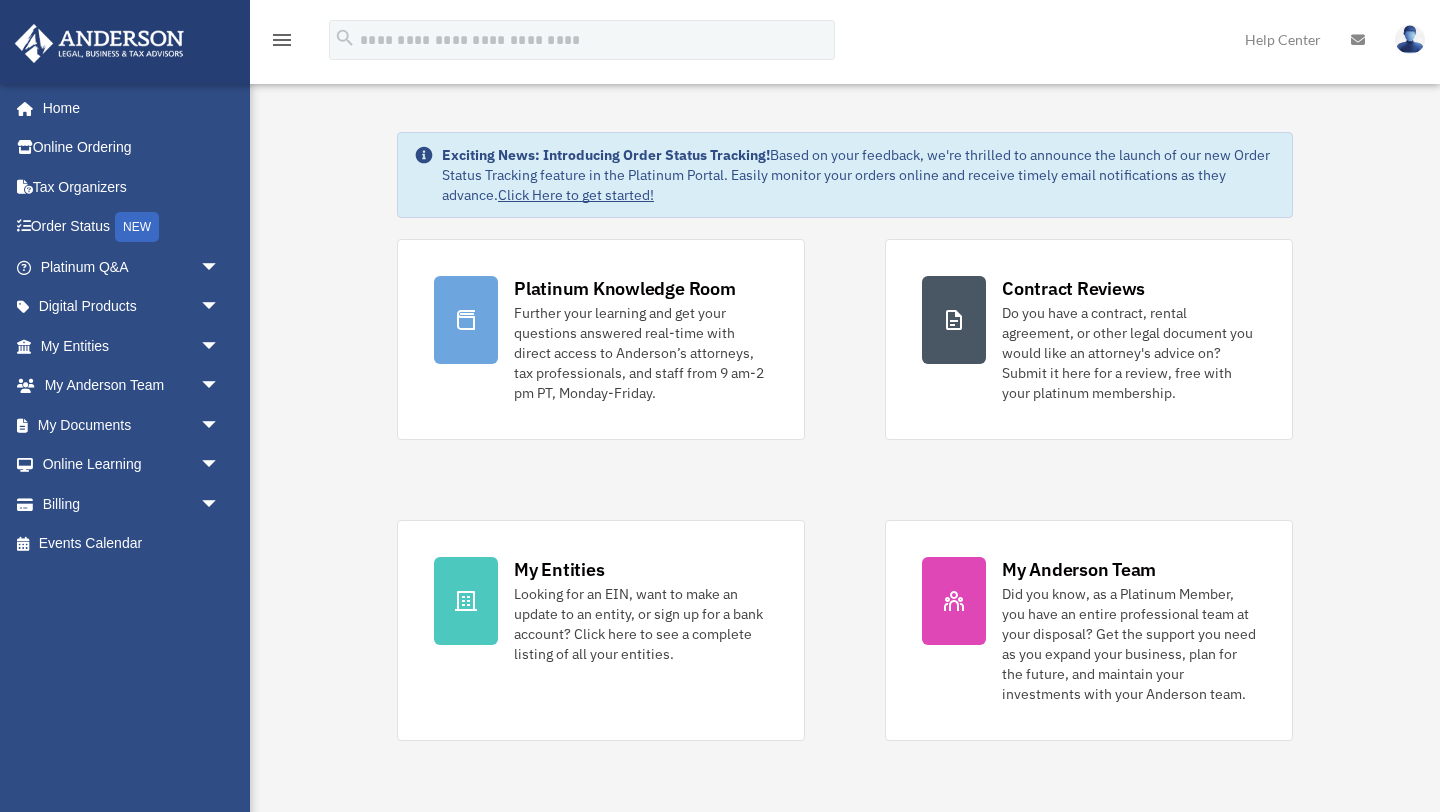 scroll, scrollTop: 0, scrollLeft: 0, axis: both 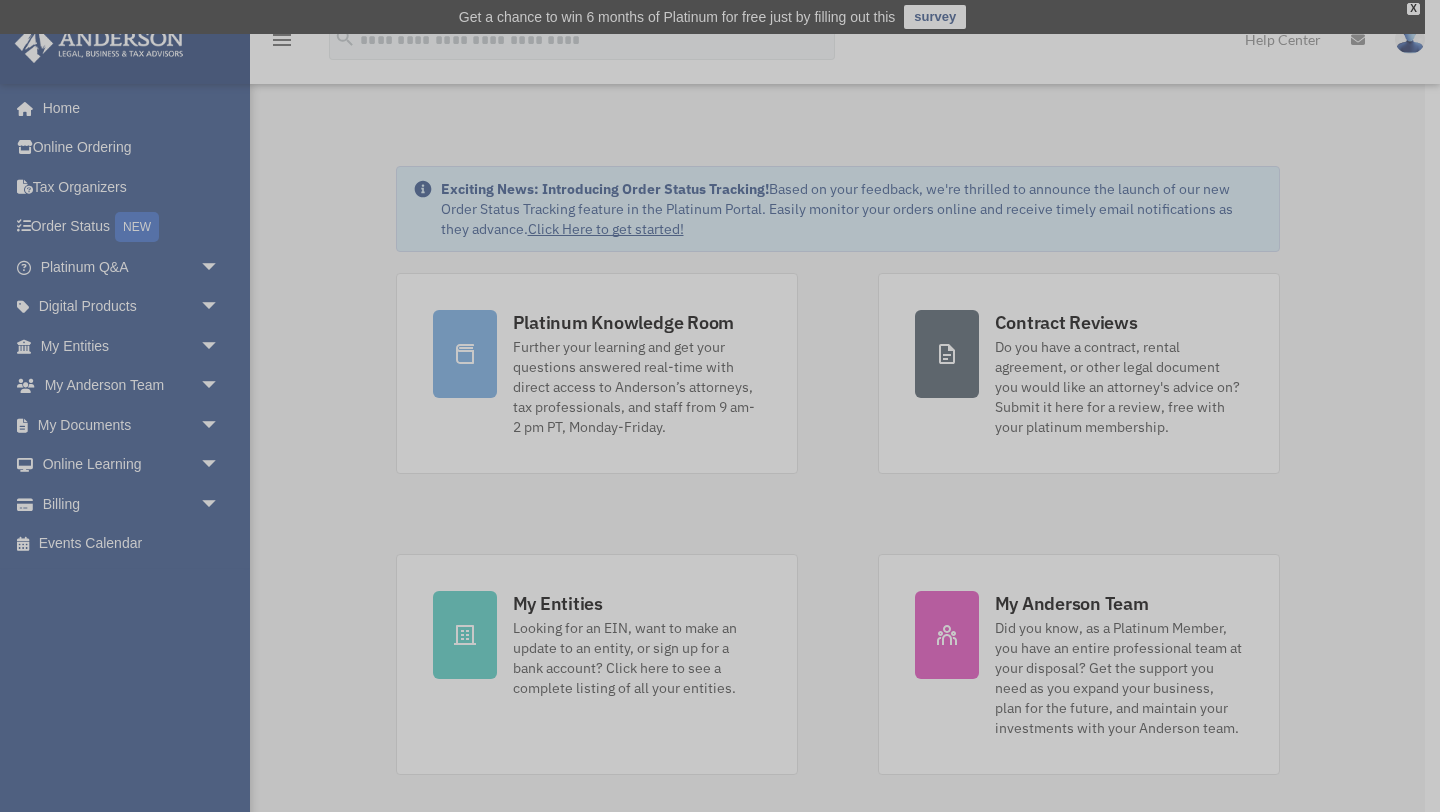 click at bounding box center (720, 406) 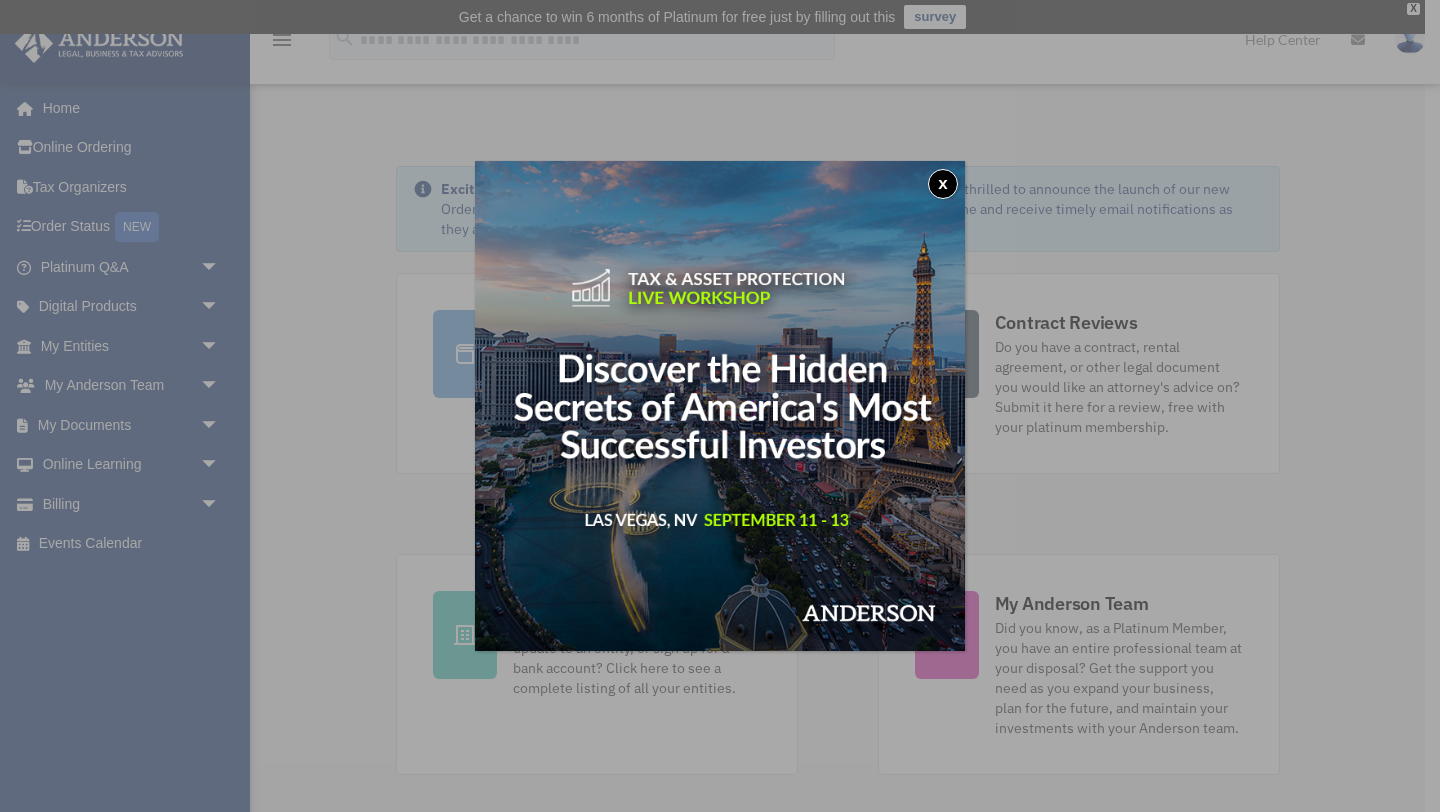 click on "x" at bounding box center [943, 184] 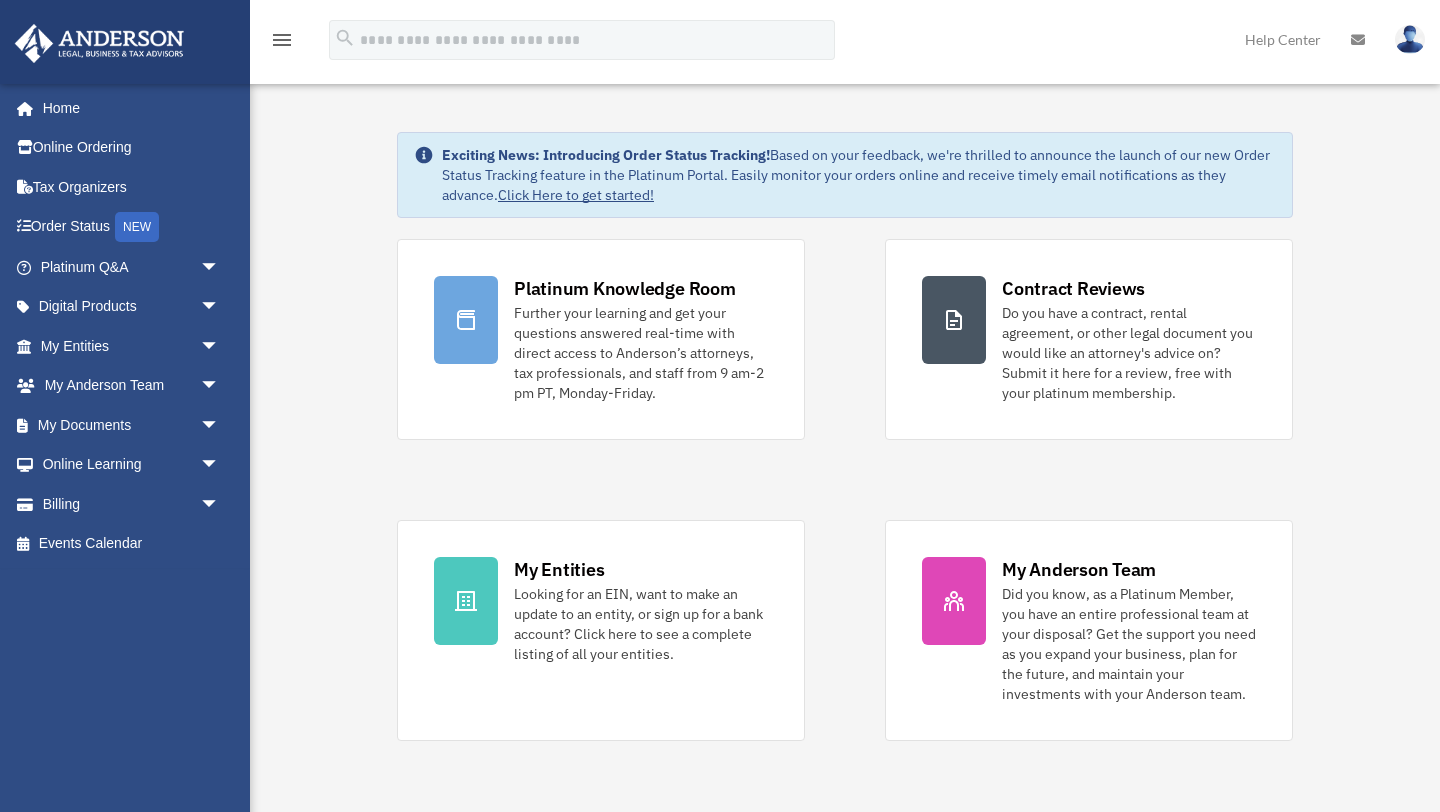 scroll, scrollTop: 0, scrollLeft: 0, axis: both 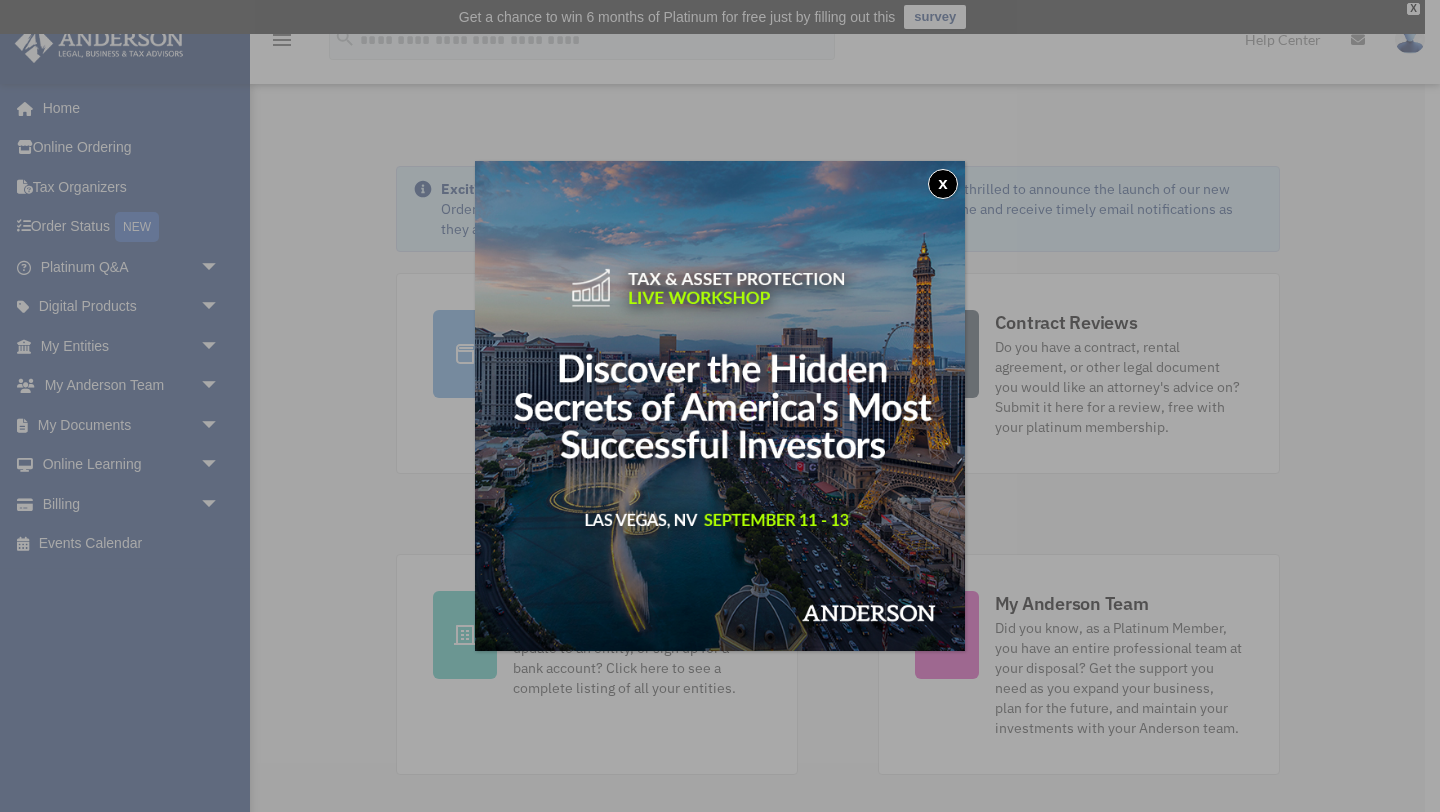 click on "x" at bounding box center [943, 184] 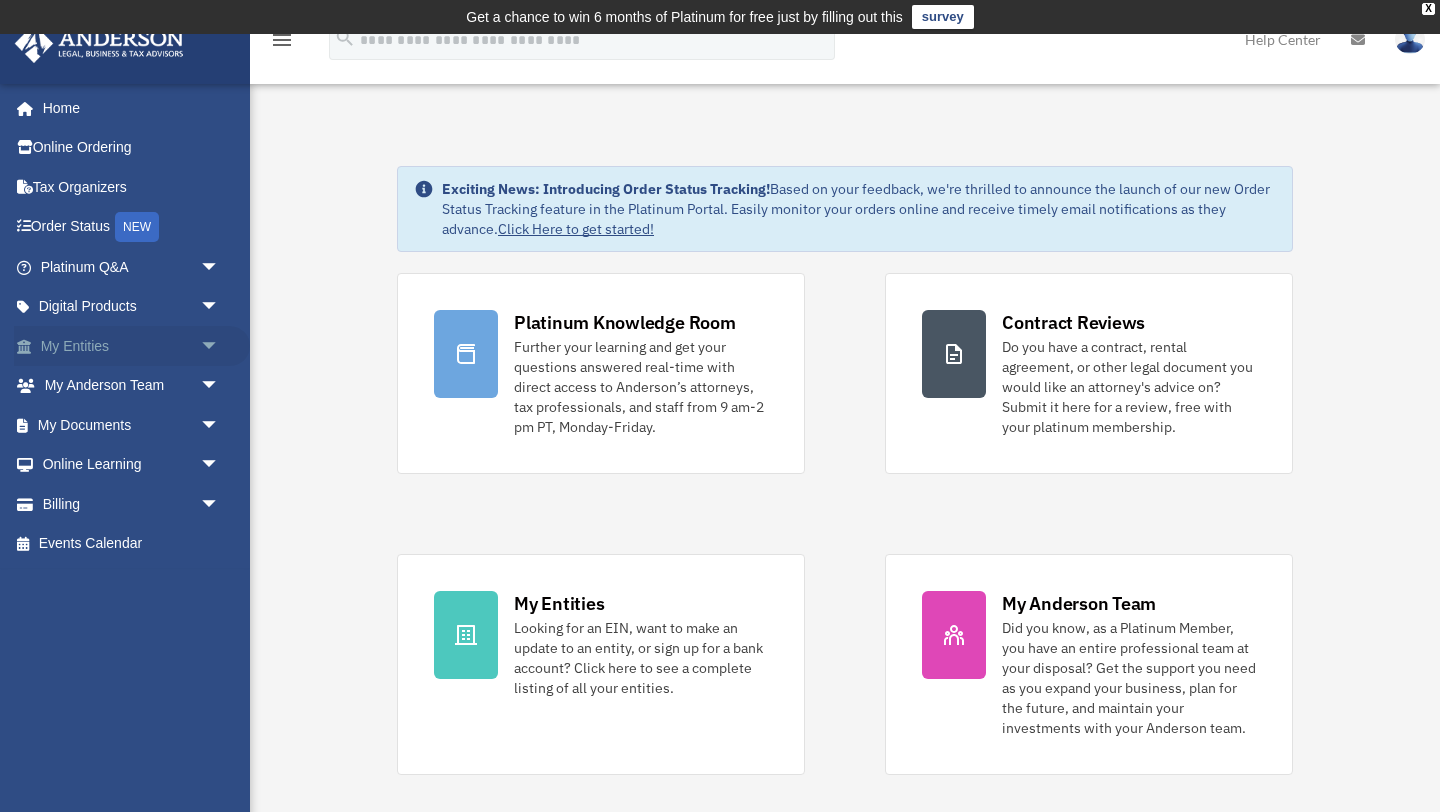 click on "arrow_drop_down" at bounding box center (220, 346) 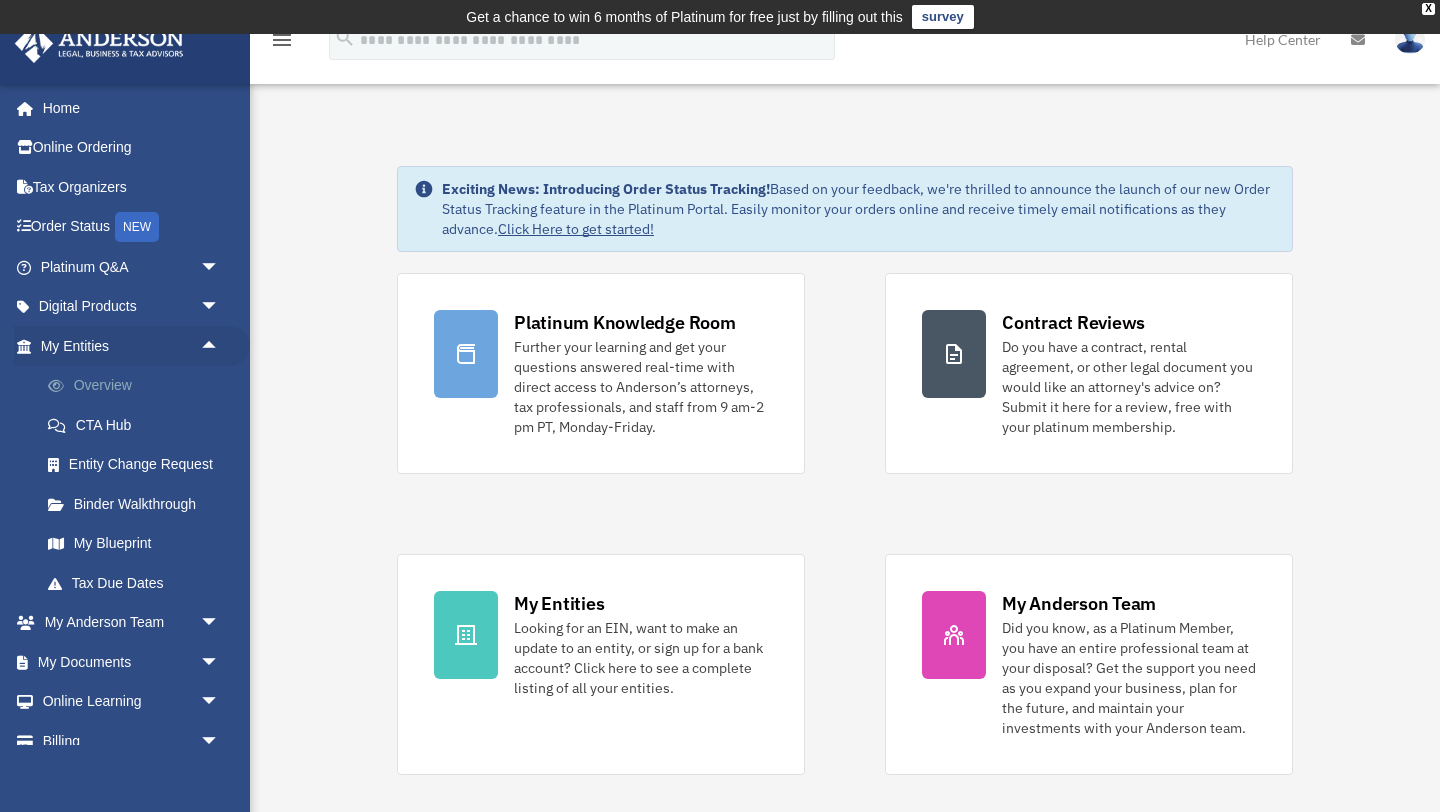 click on "Overview" at bounding box center [139, 386] 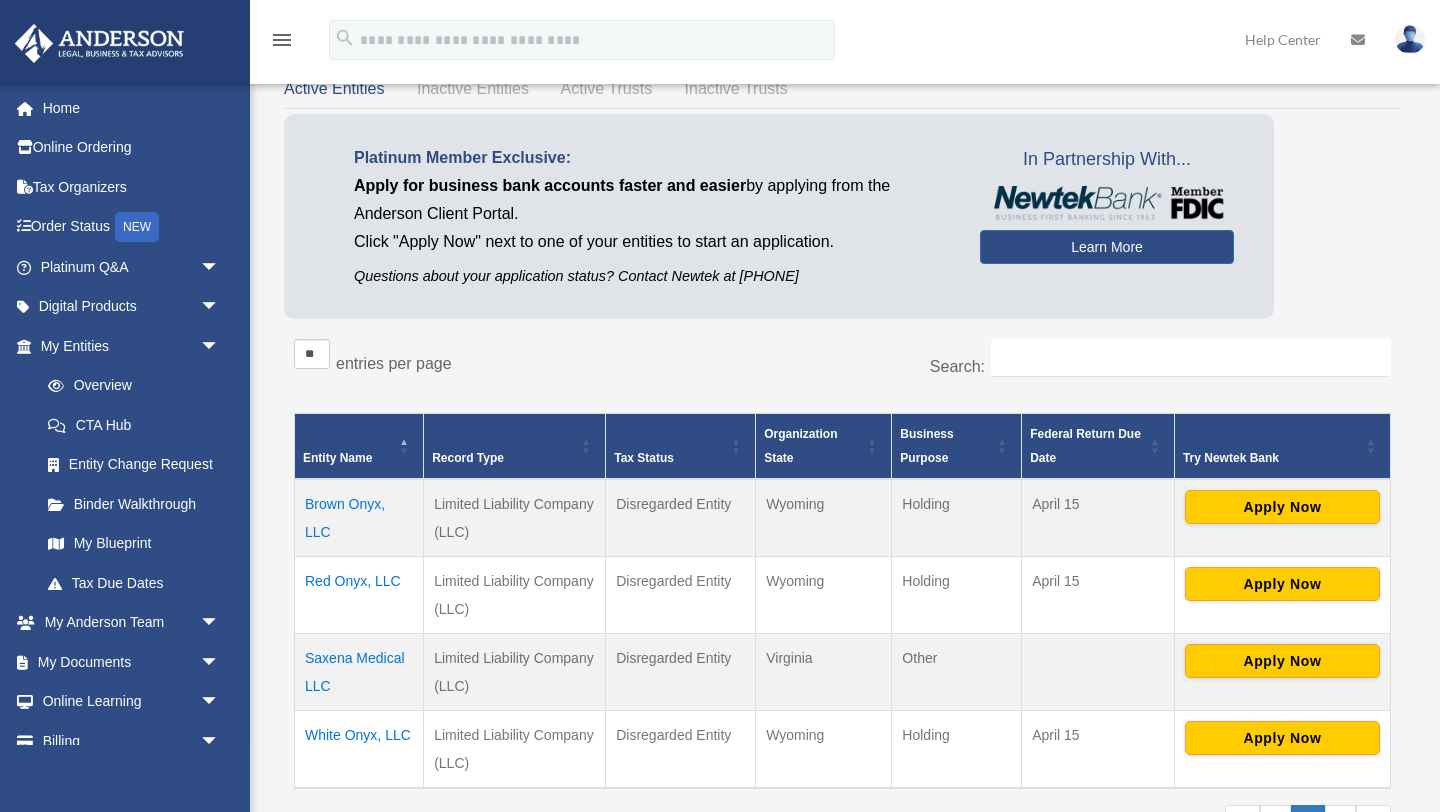 scroll, scrollTop: 180, scrollLeft: 0, axis: vertical 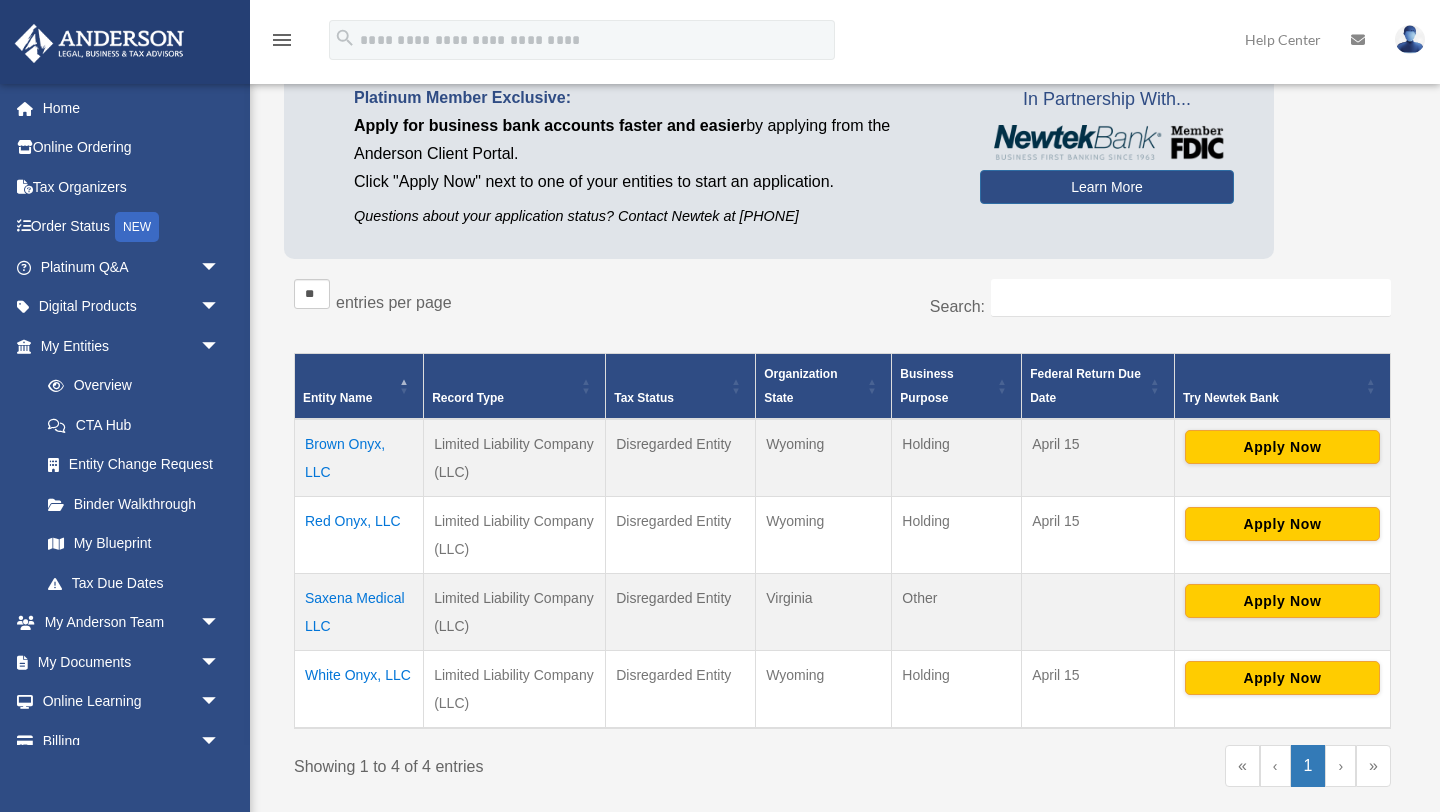 click on "Red Onyx, LLC" at bounding box center [359, 534] 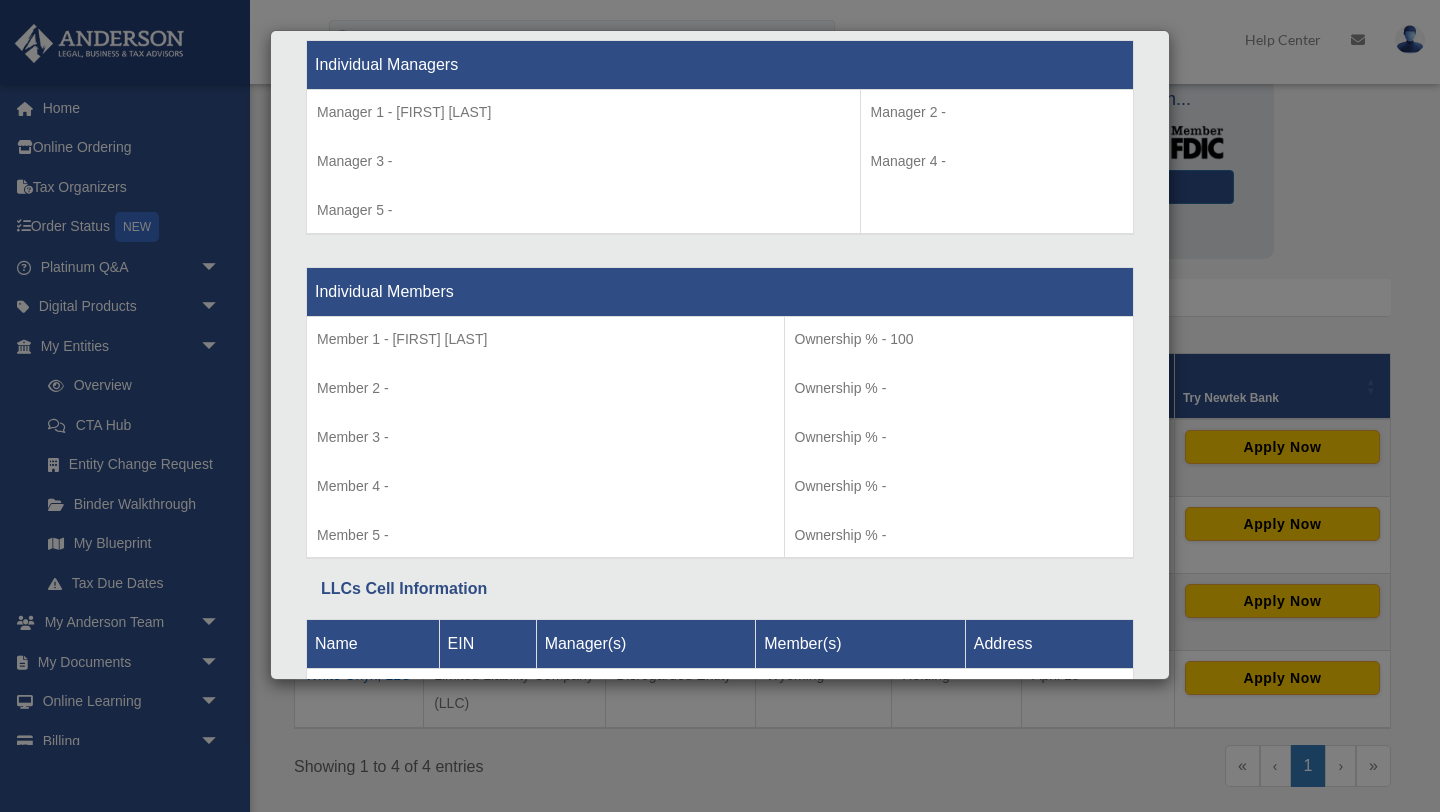 scroll, scrollTop: 1988, scrollLeft: 0, axis: vertical 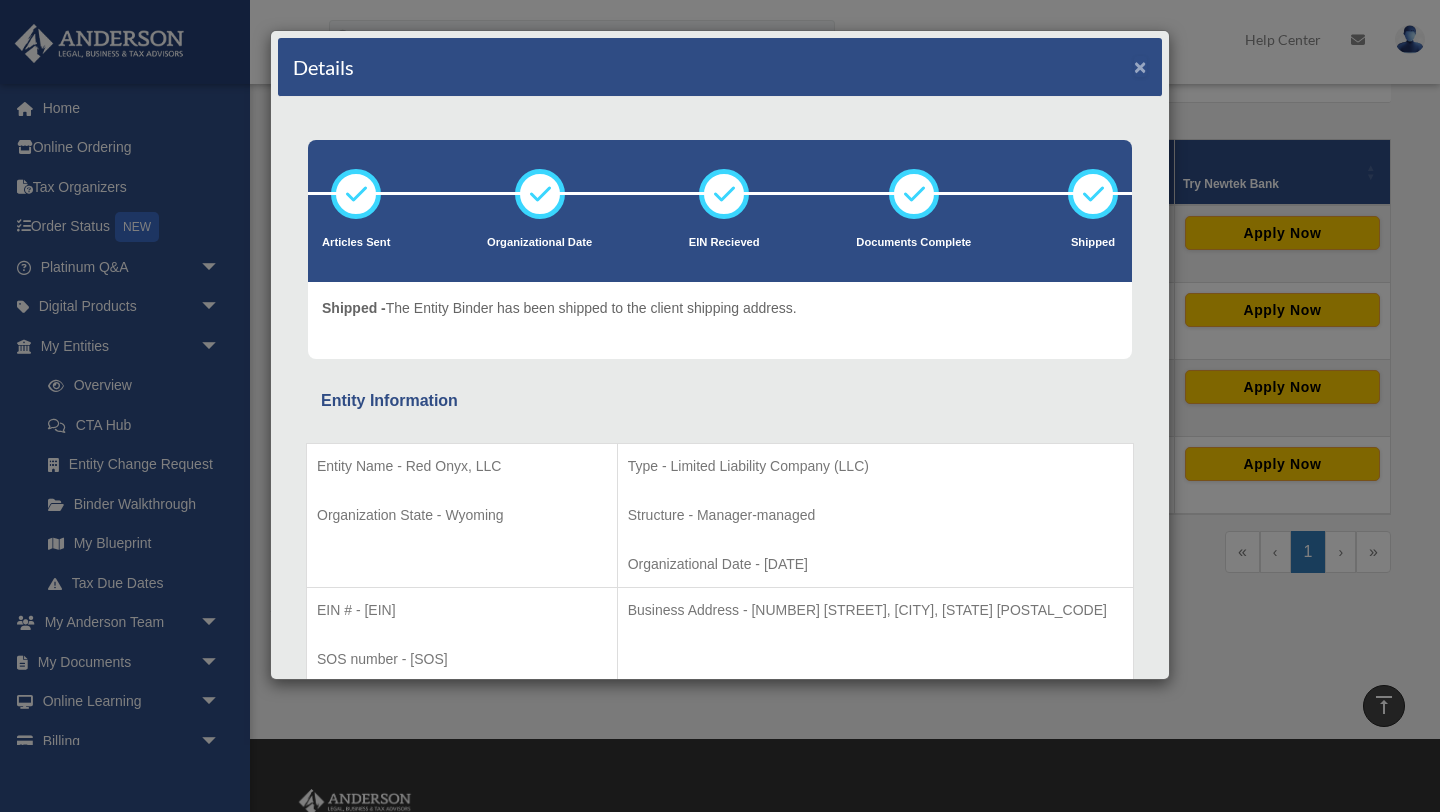 click on "×" at bounding box center [1140, 66] 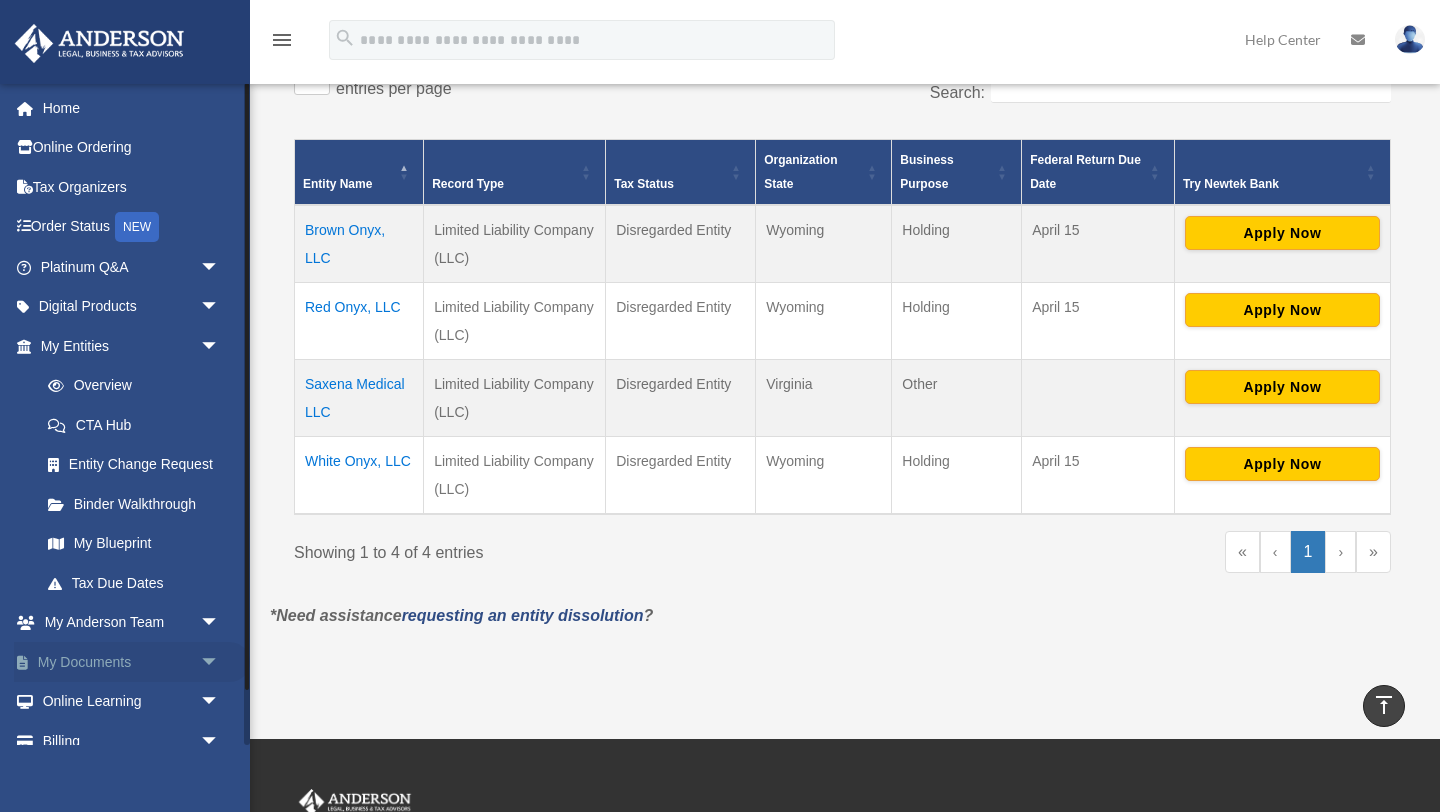click on "arrow_drop_down" at bounding box center (220, 662) 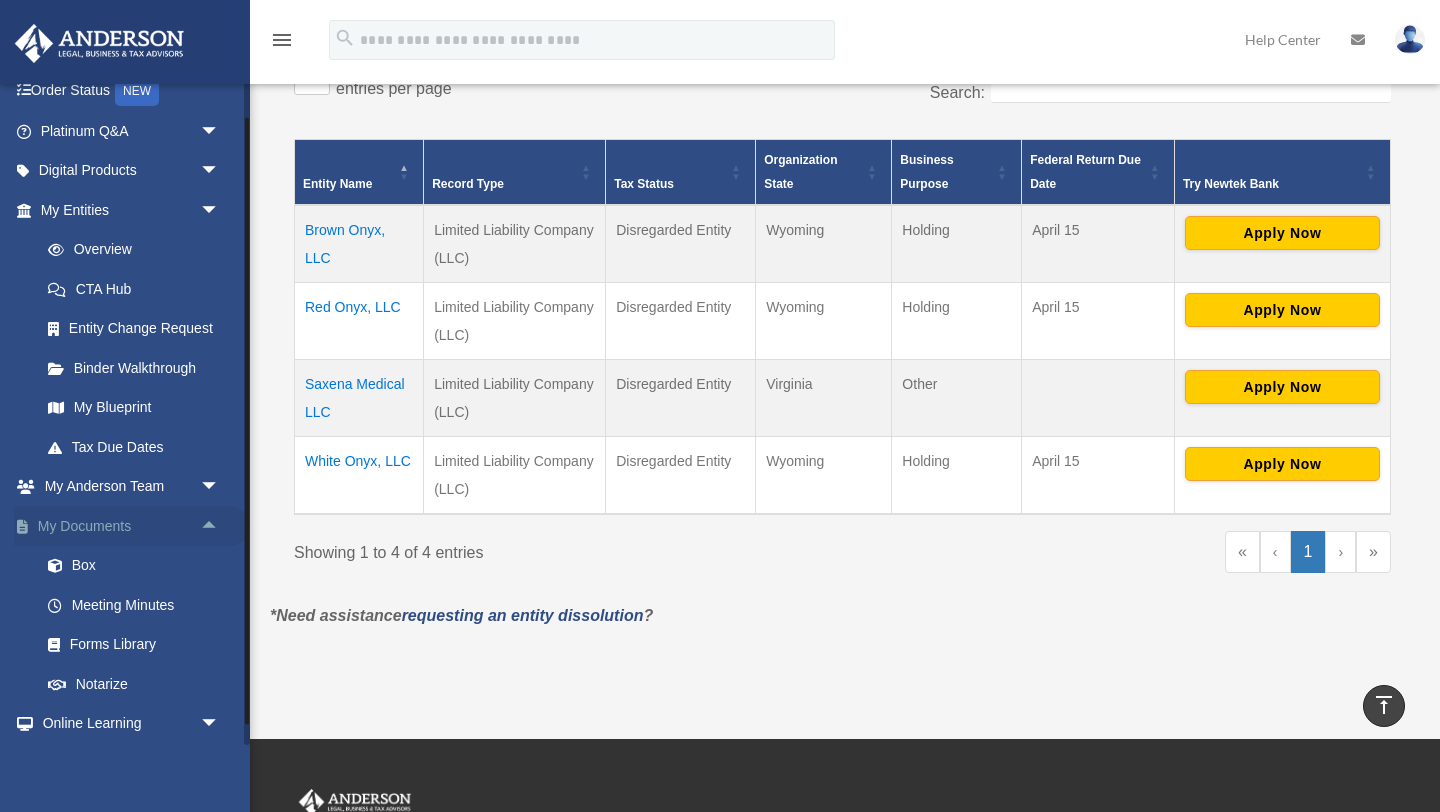scroll, scrollTop: 137, scrollLeft: 0, axis: vertical 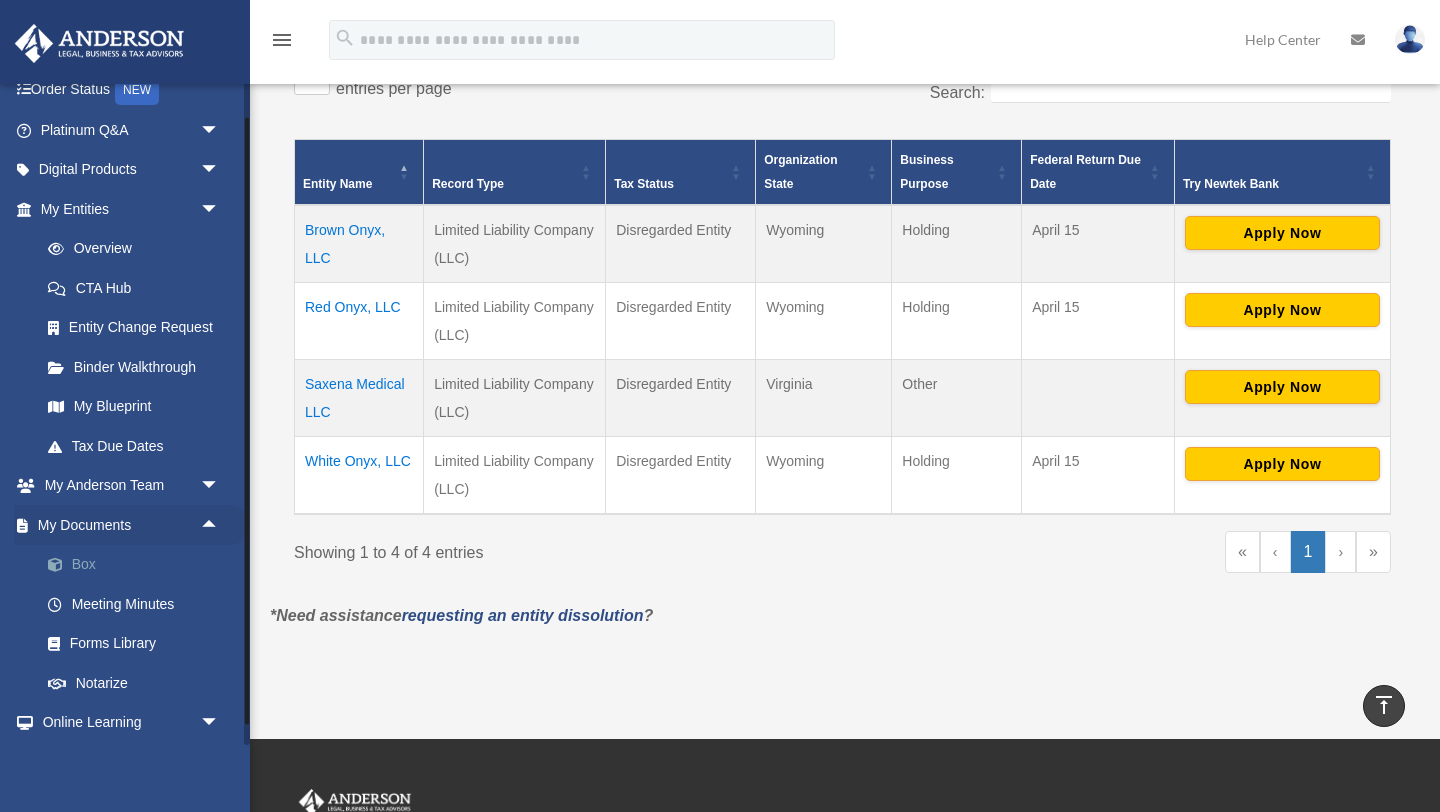 click on "Box" at bounding box center (139, 565) 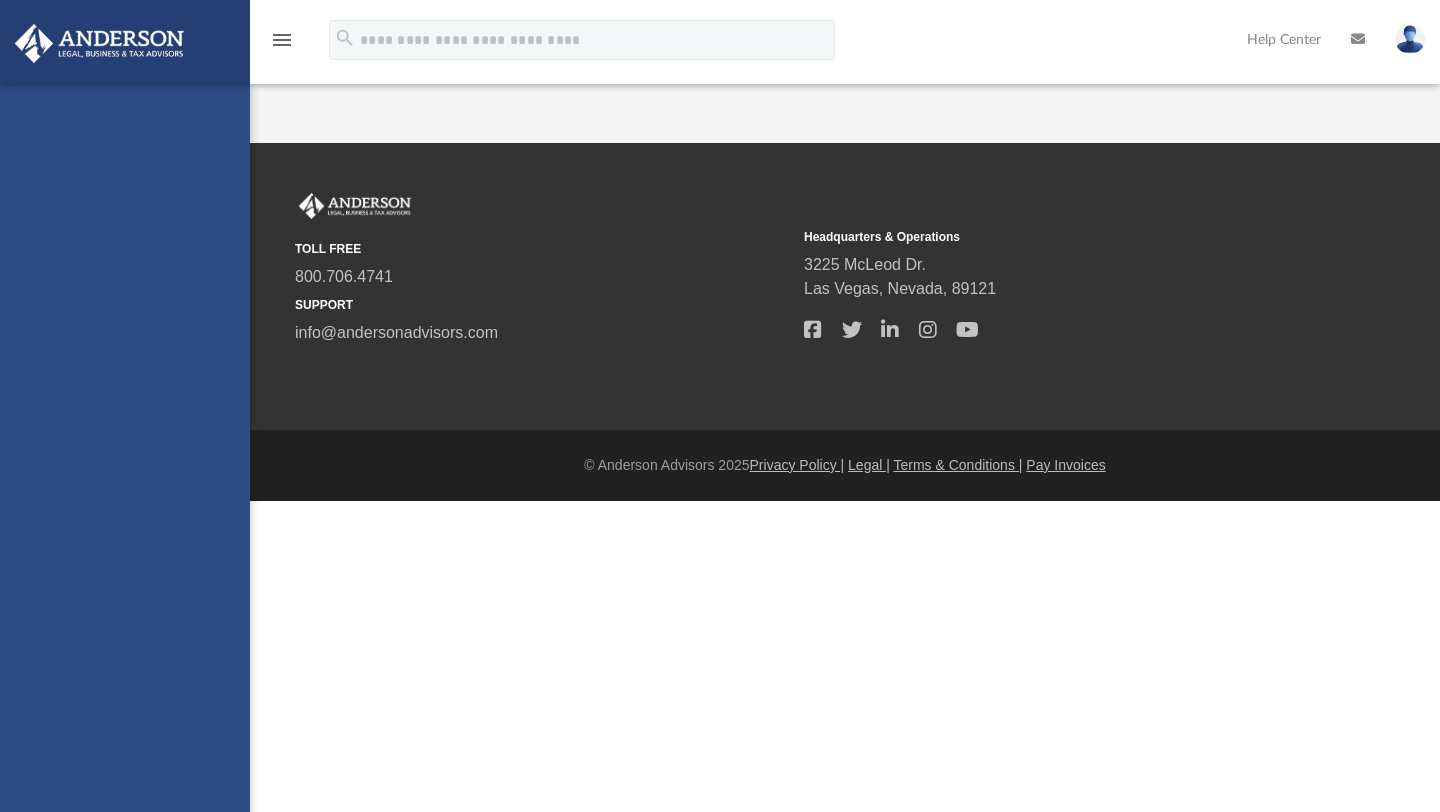 scroll, scrollTop: 0, scrollLeft: 0, axis: both 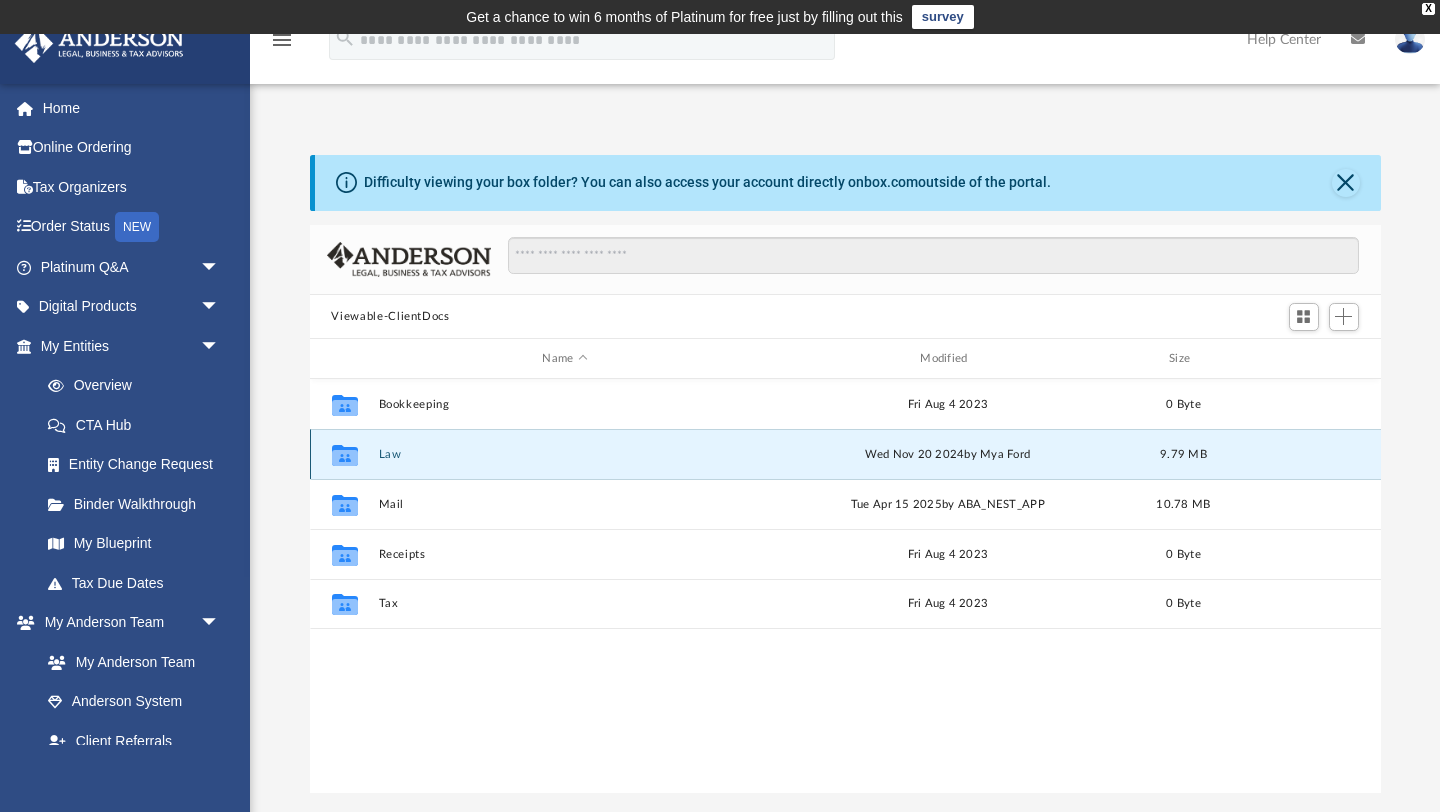 click on "Law" at bounding box center [565, 454] 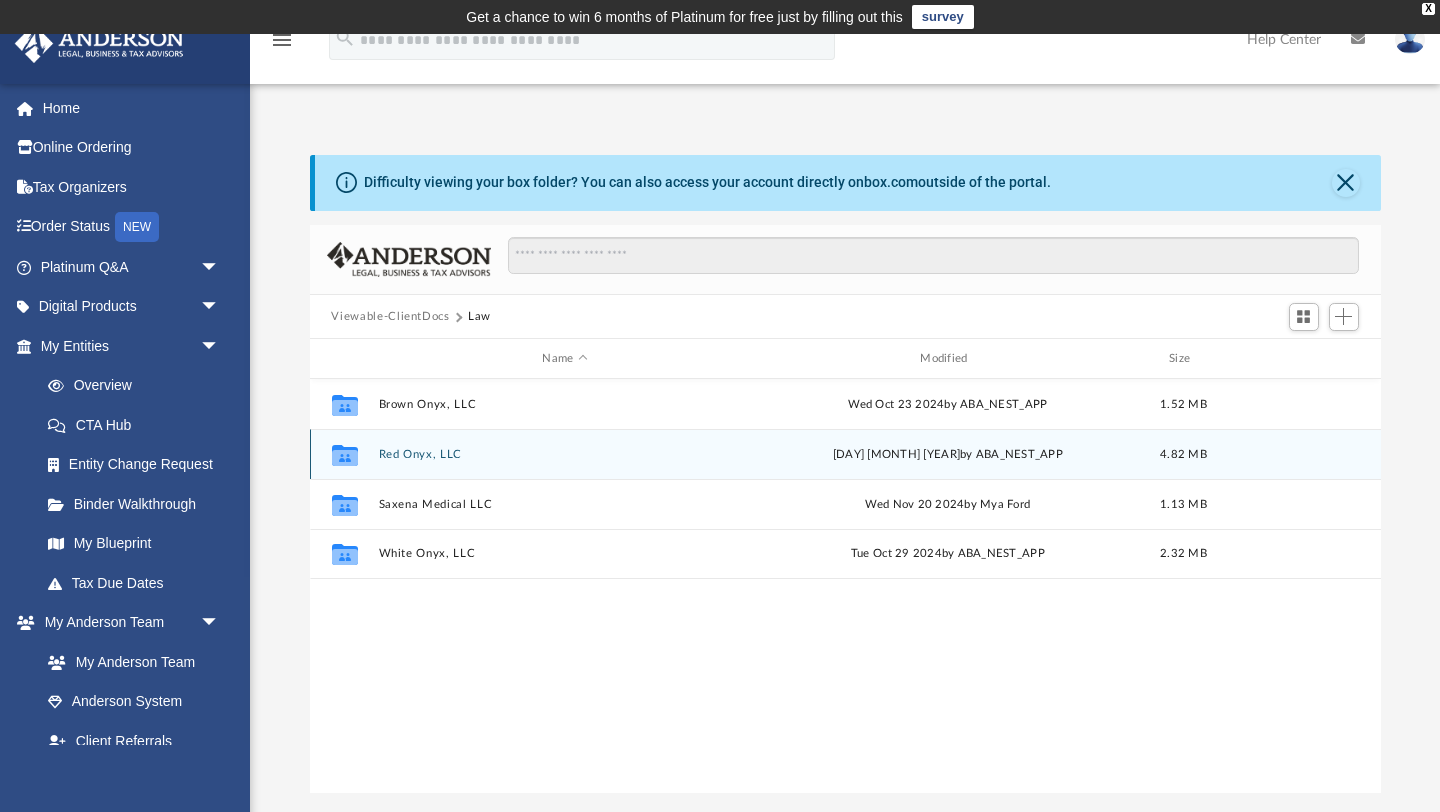click on "Red Onyx, LLC" at bounding box center (565, 454) 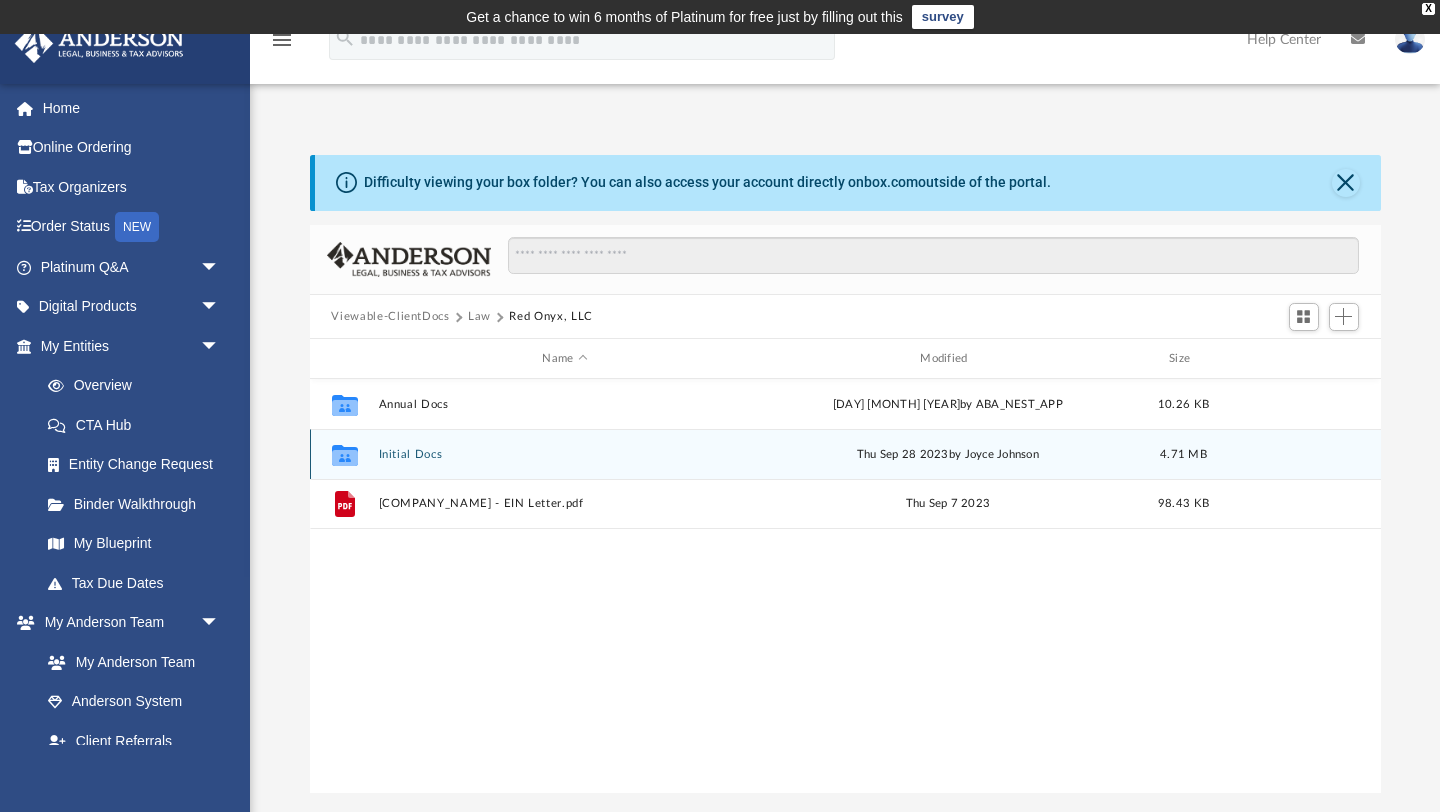 click on "Initial Docs" at bounding box center (565, 454) 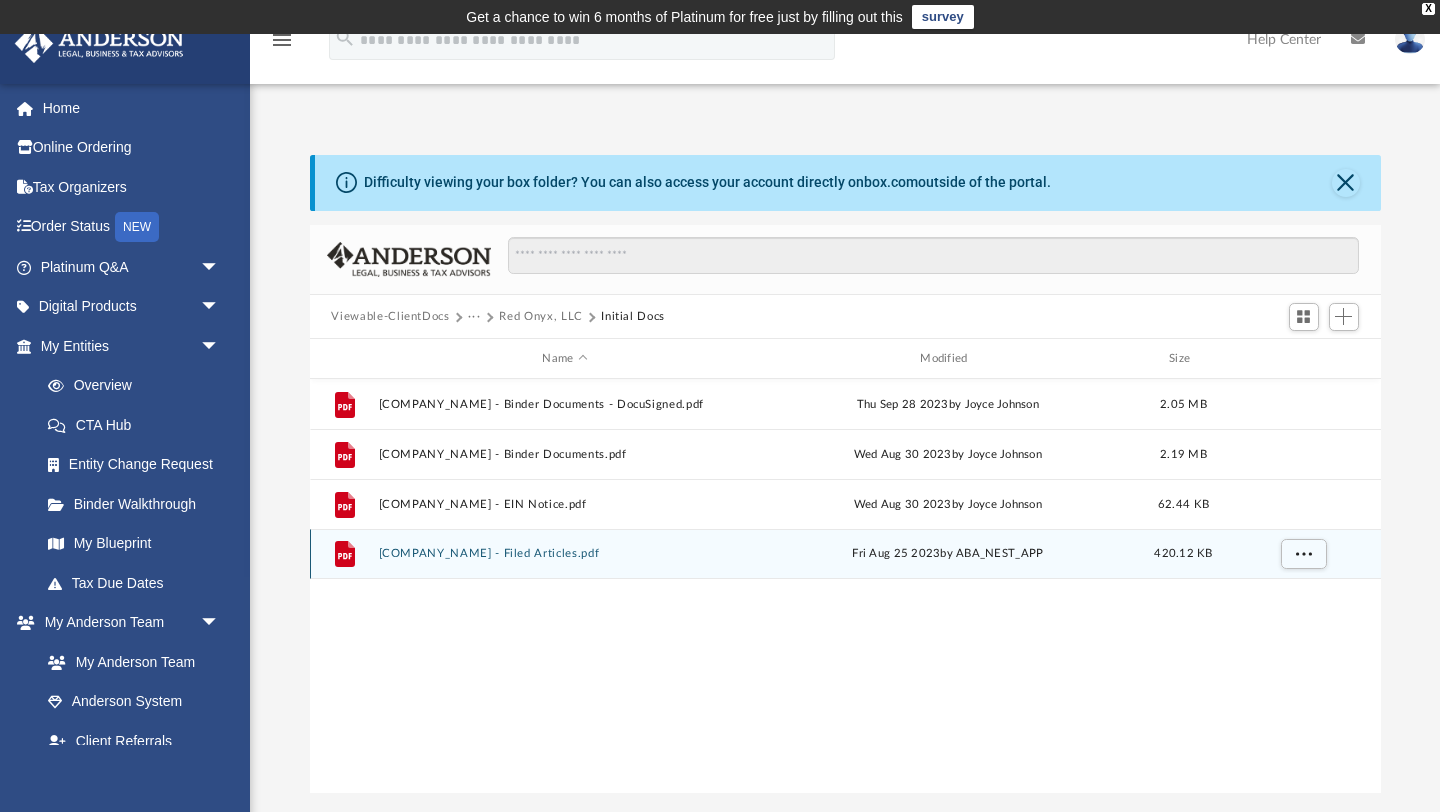 click on "[COMPANY_NAME] - Filed Articles.pdf" at bounding box center [565, 554] 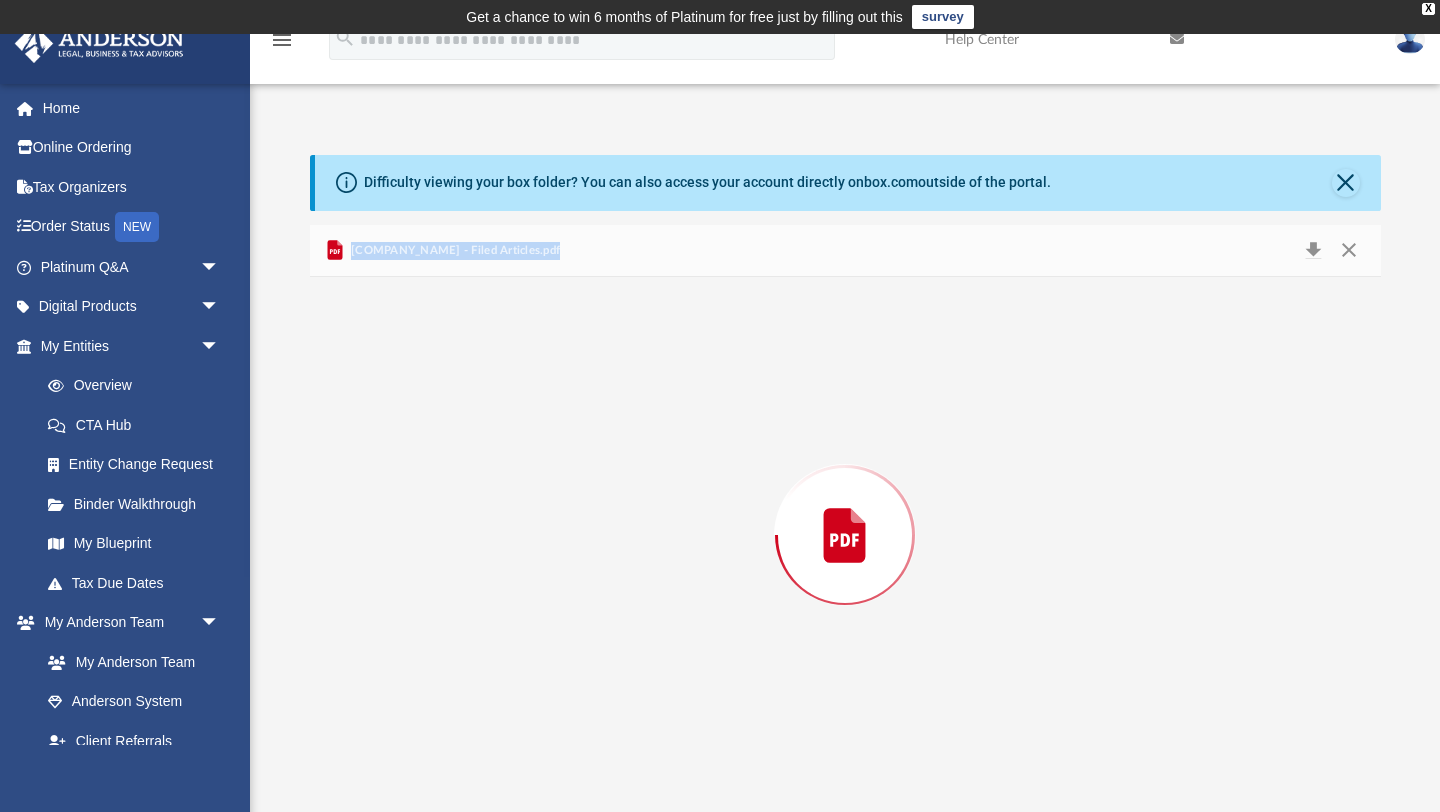click at bounding box center (845, 535) 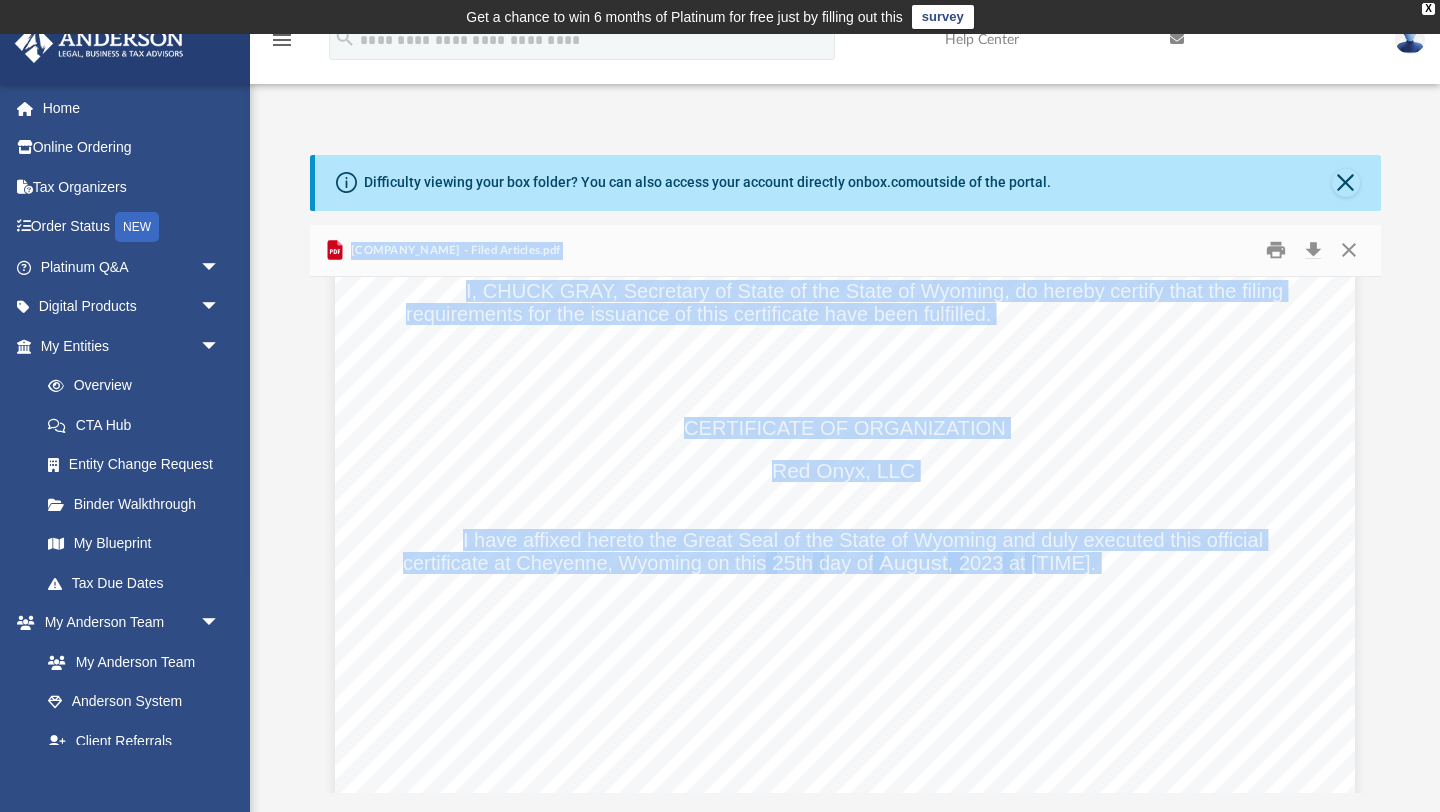 scroll, scrollTop: 4246, scrollLeft: 0, axis: vertical 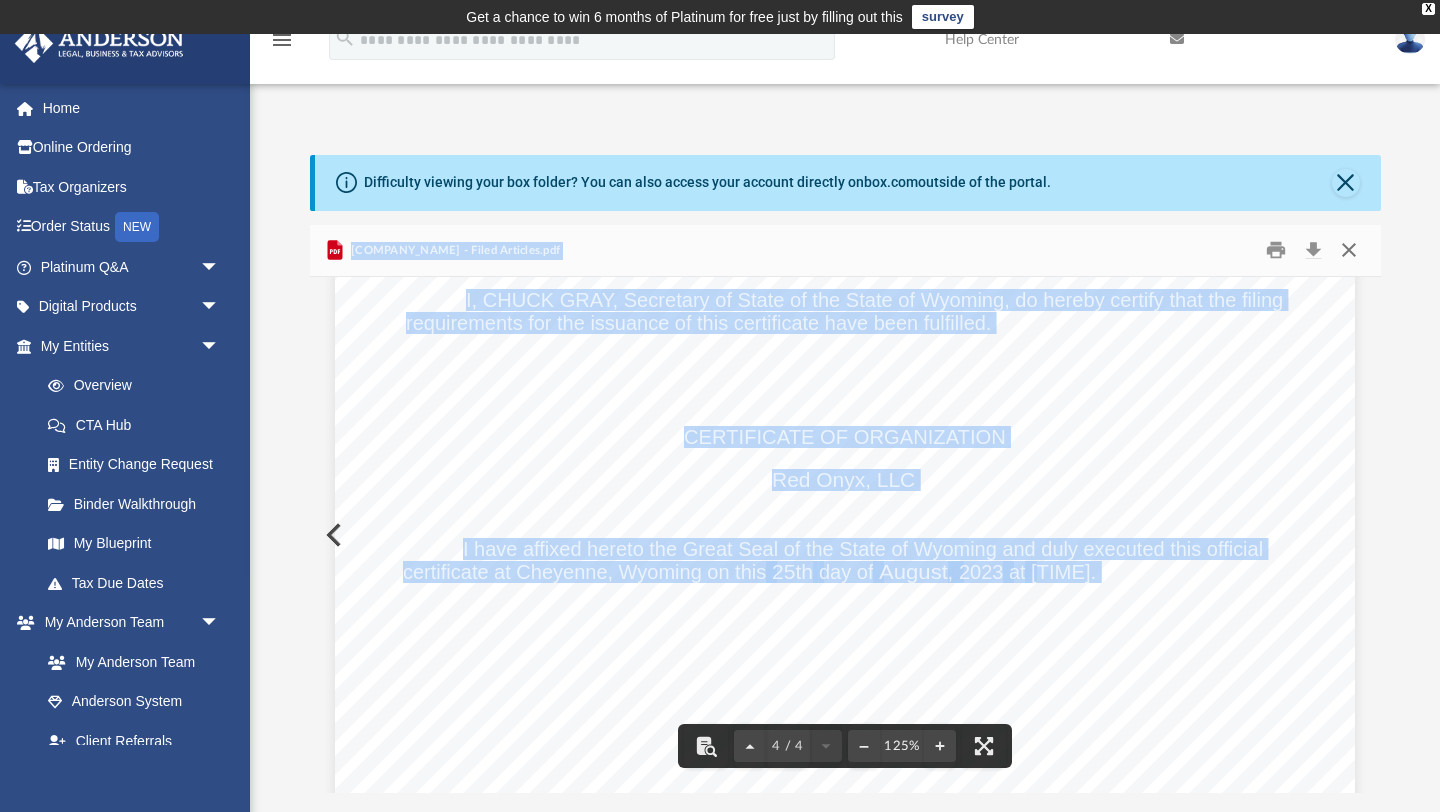 click at bounding box center [1349, 250] 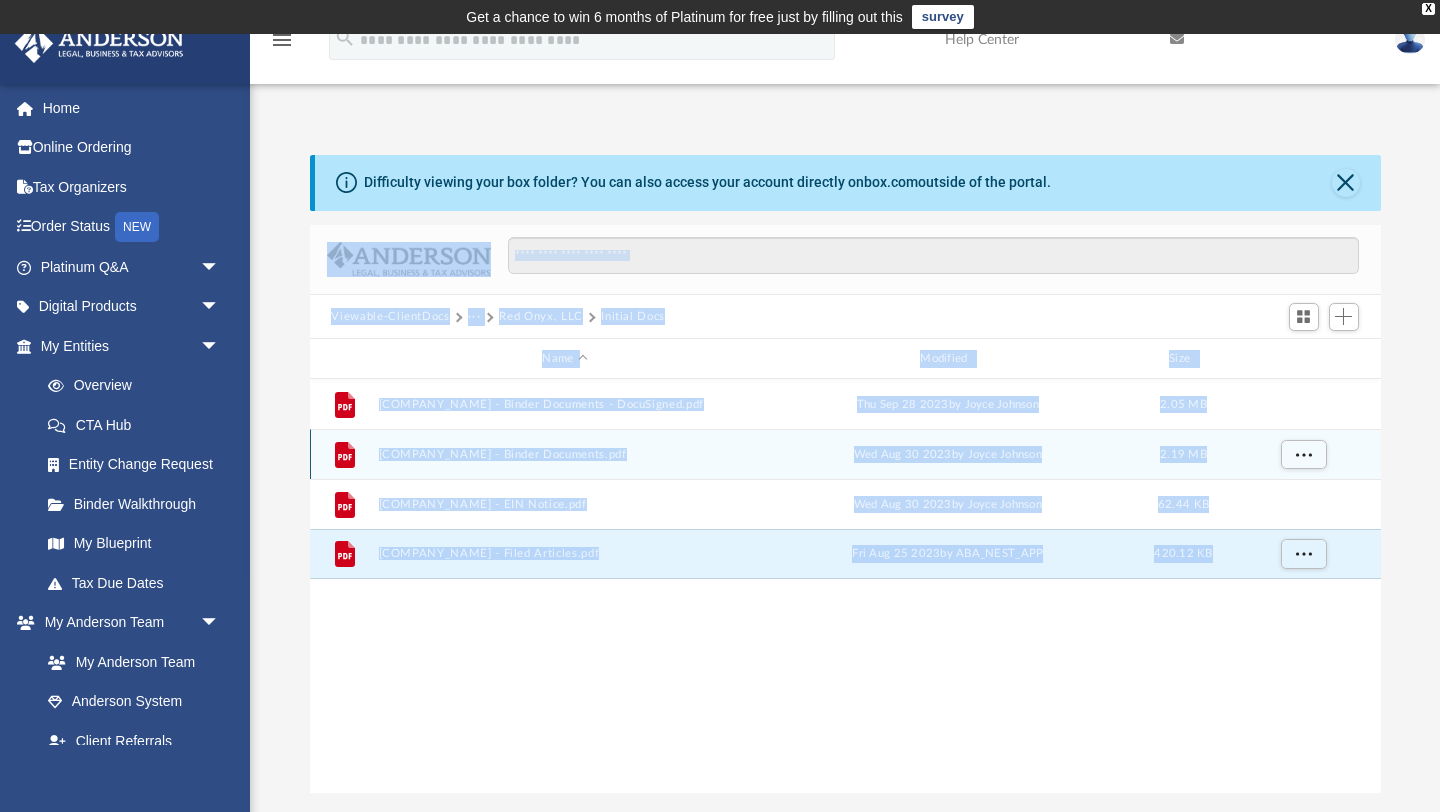 click on "[COMPANY_NAME] - Binder Documents.pdf" at bounding box center (565, 454) 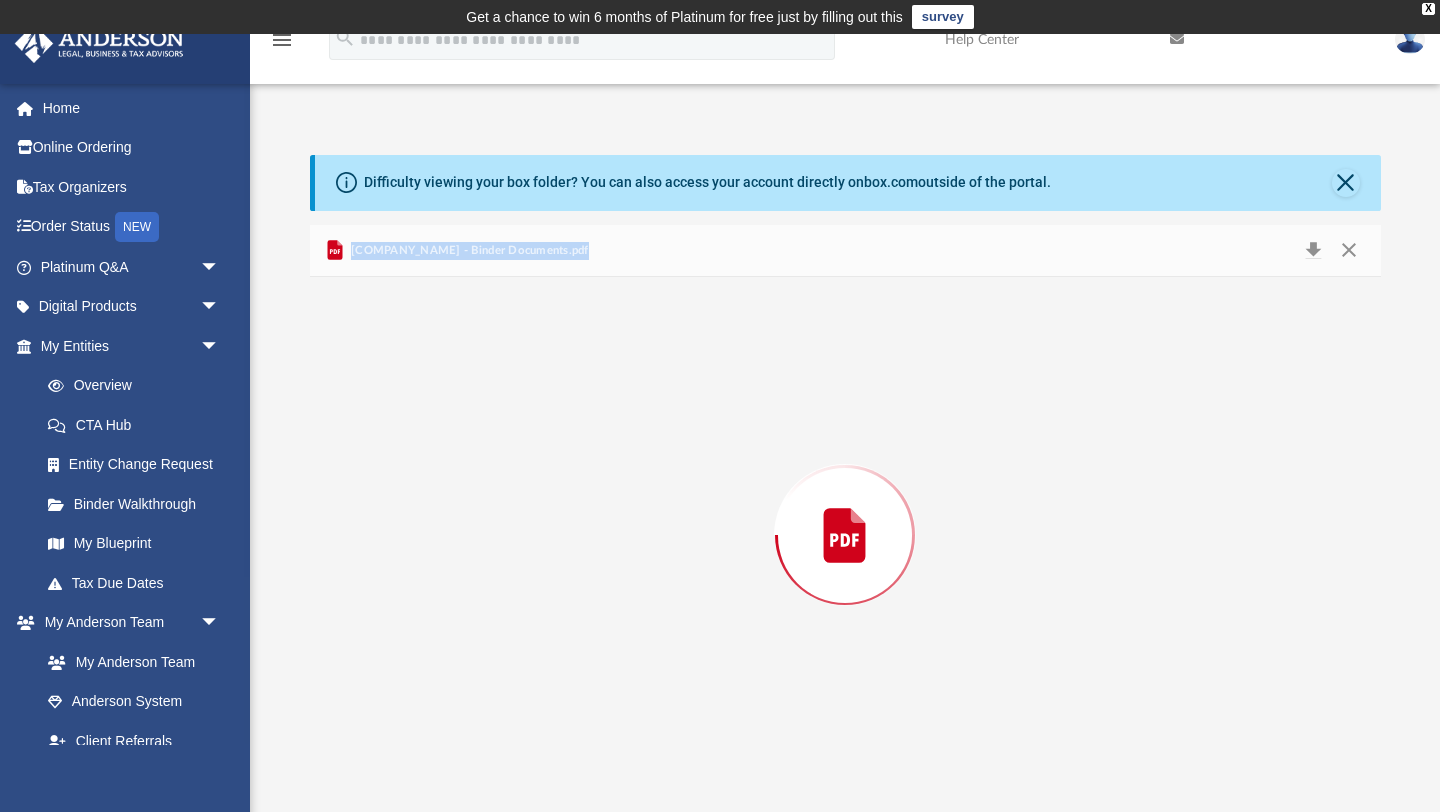click at bounding box center (845, 535) 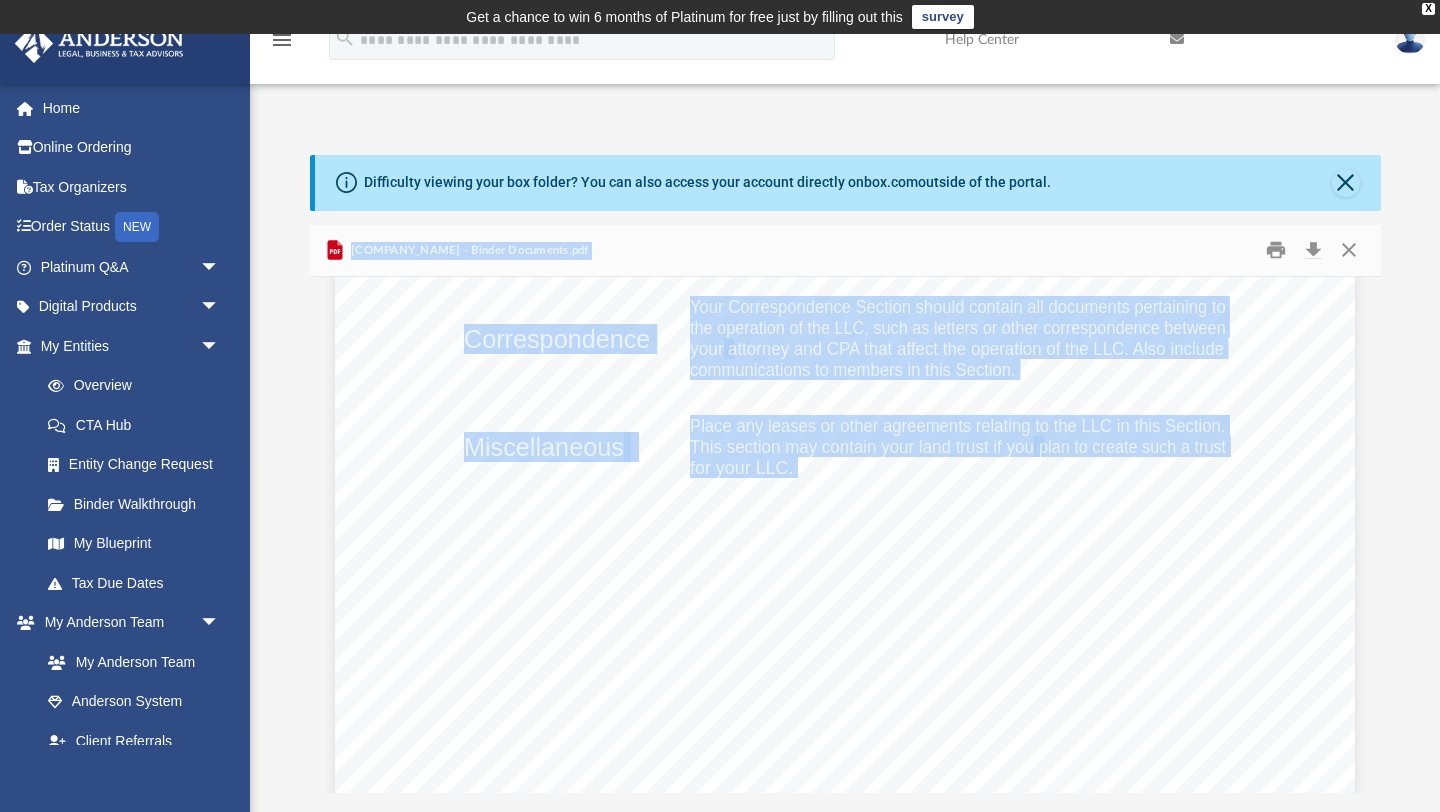 scroll, scrollTop: 4395, scrollLeft: 0, axis: vertical 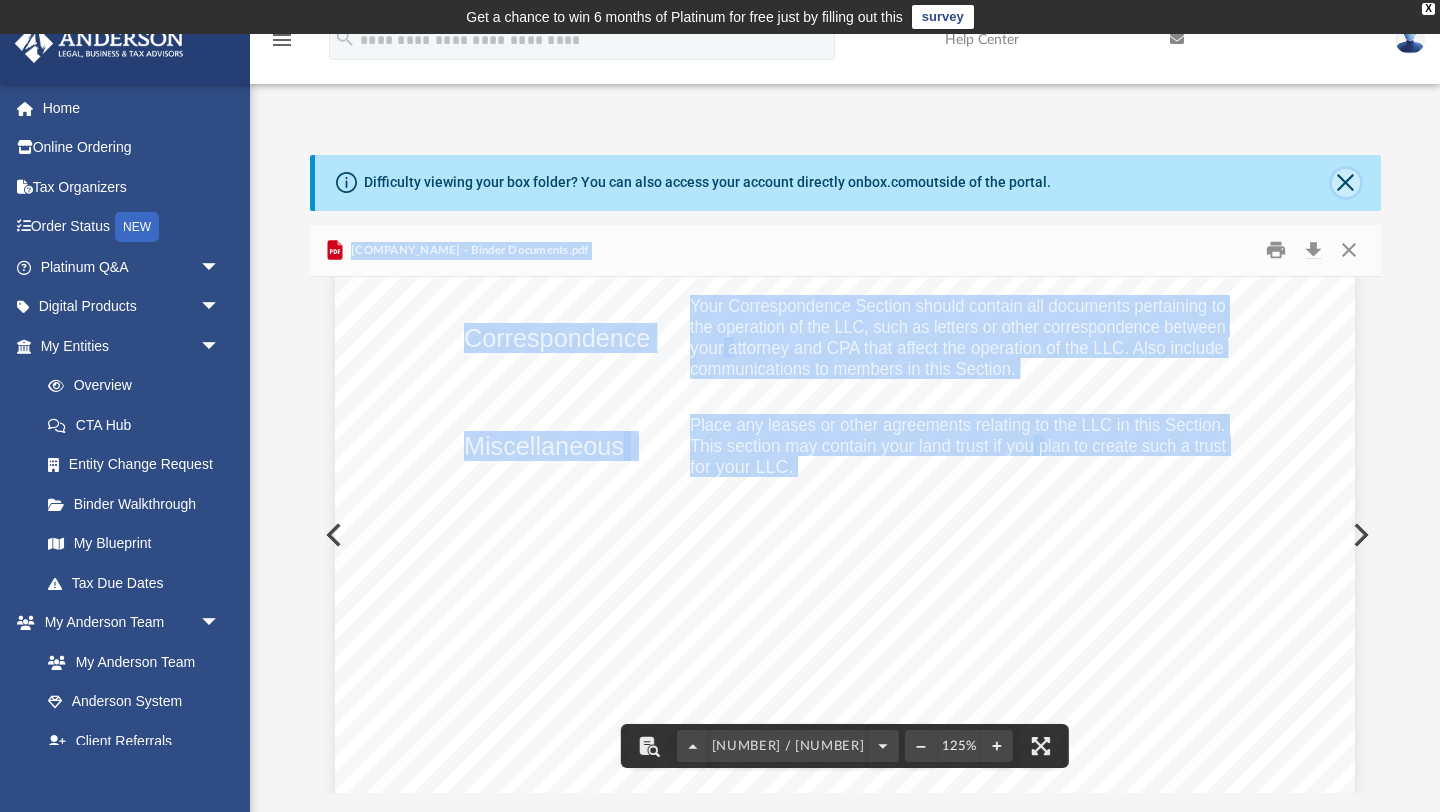 click 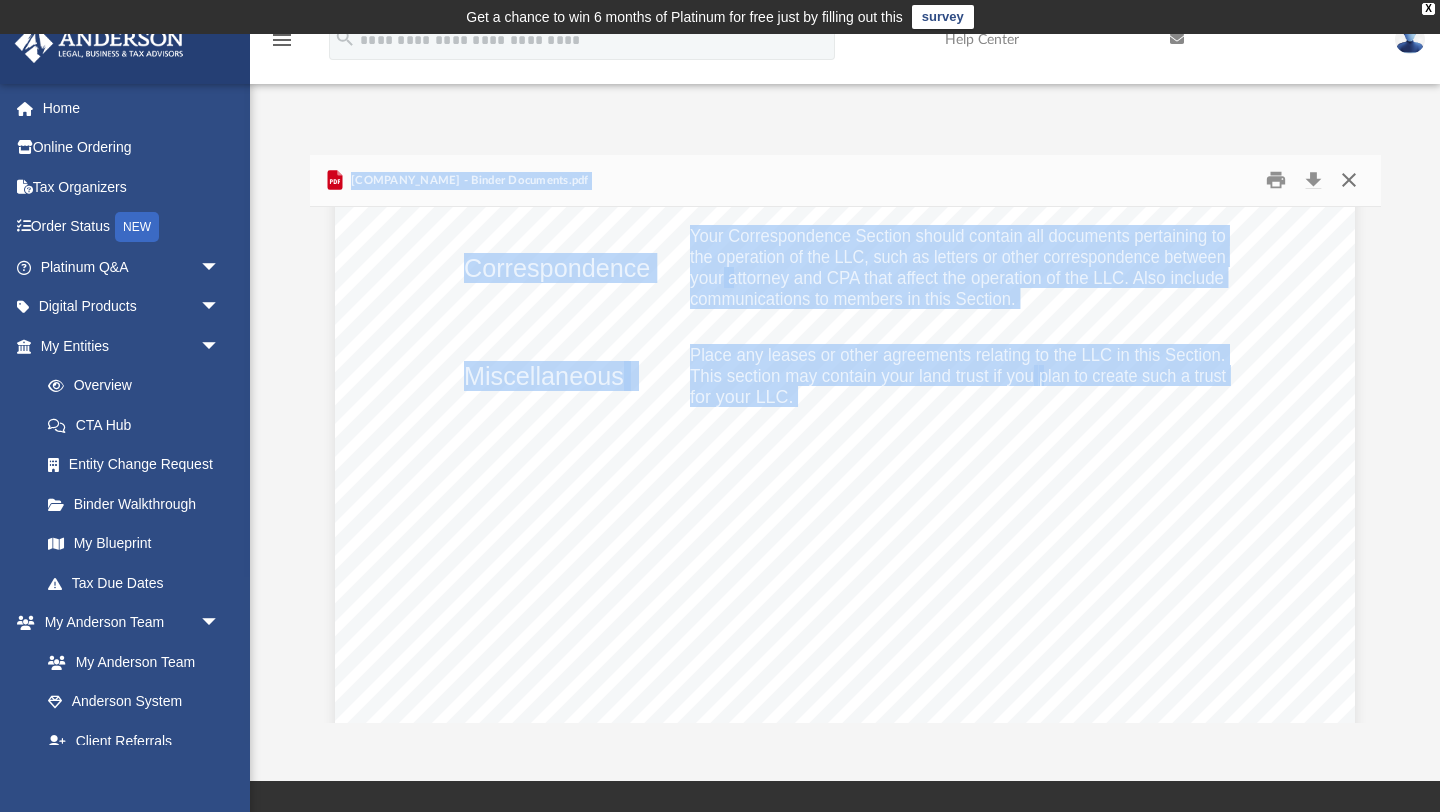 click at bounding box center (1349, 180) 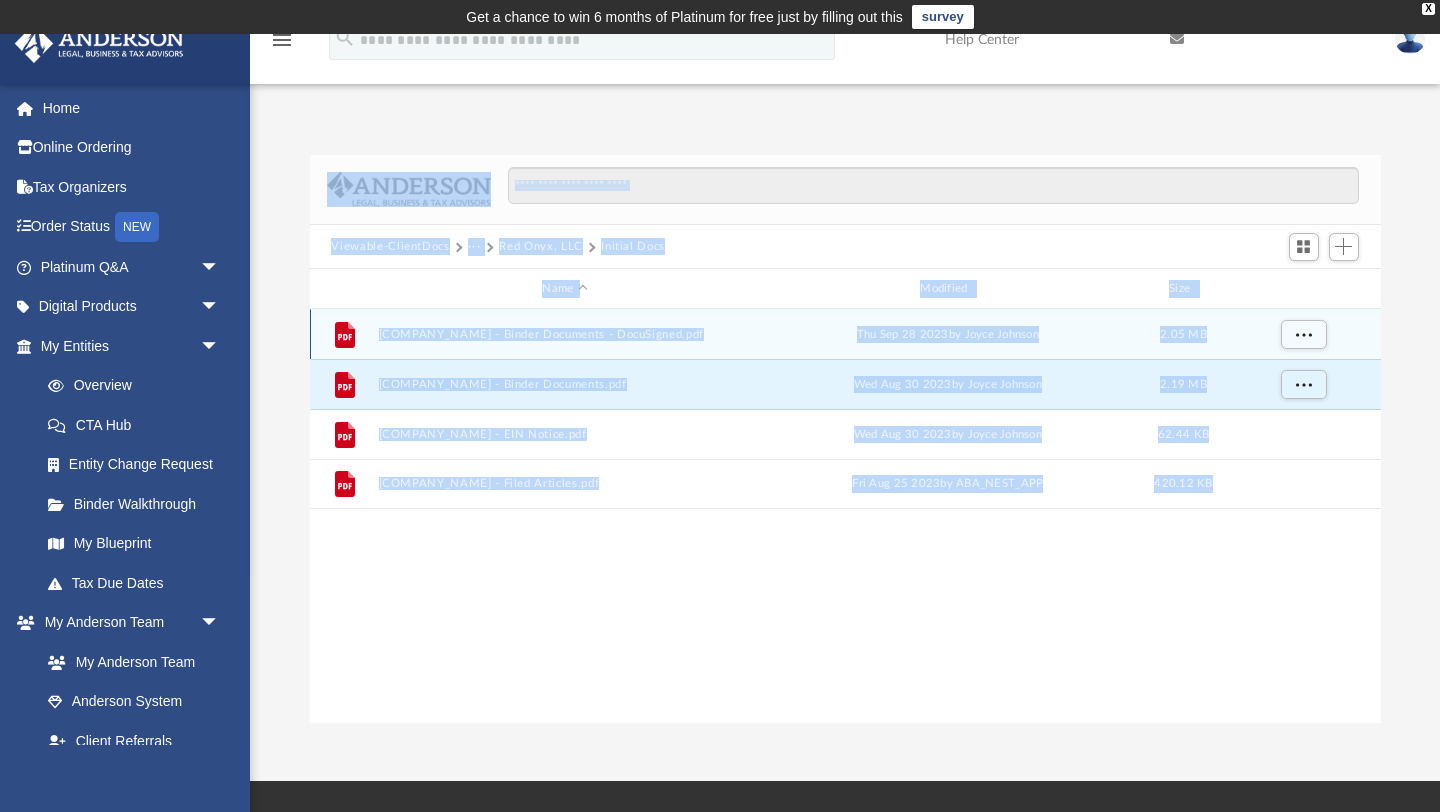 click on "[COMPANY_NAME] - Binder Documents - DocuSigned.pdf" at bounding box center (565, 334) 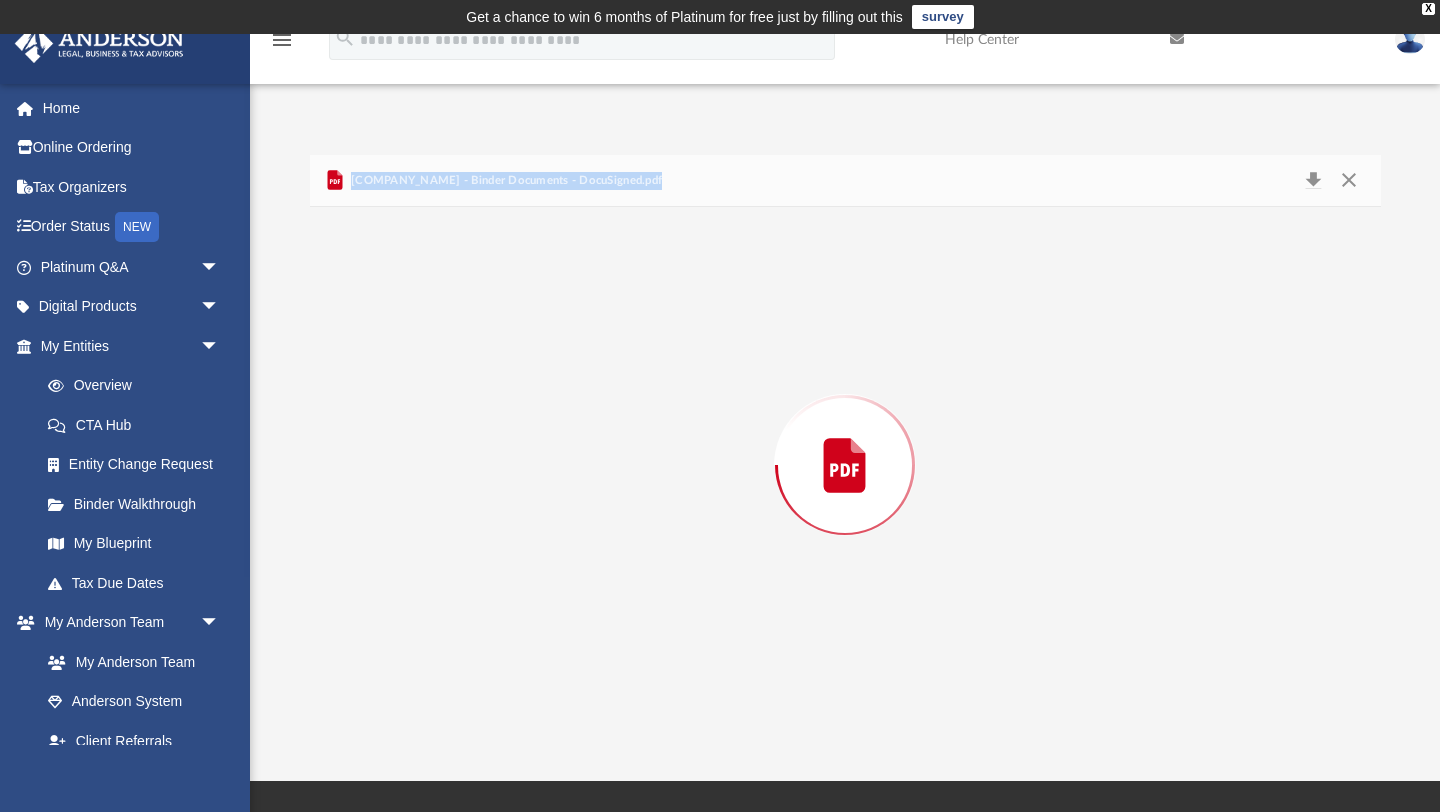 click at bounding box center [845, 465] 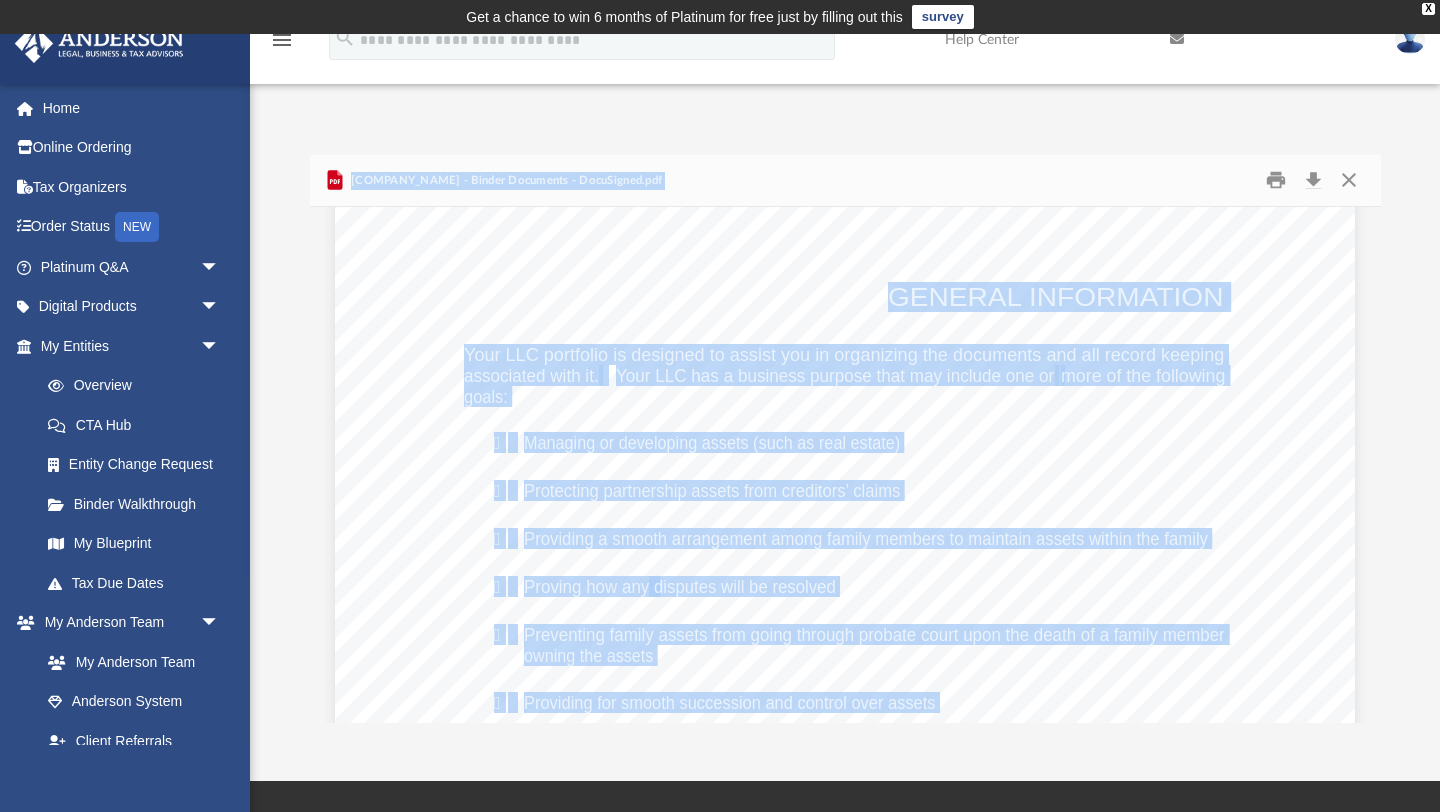 scroll, scrollTop: 5467, scrollLeft: 0, axis: vertical 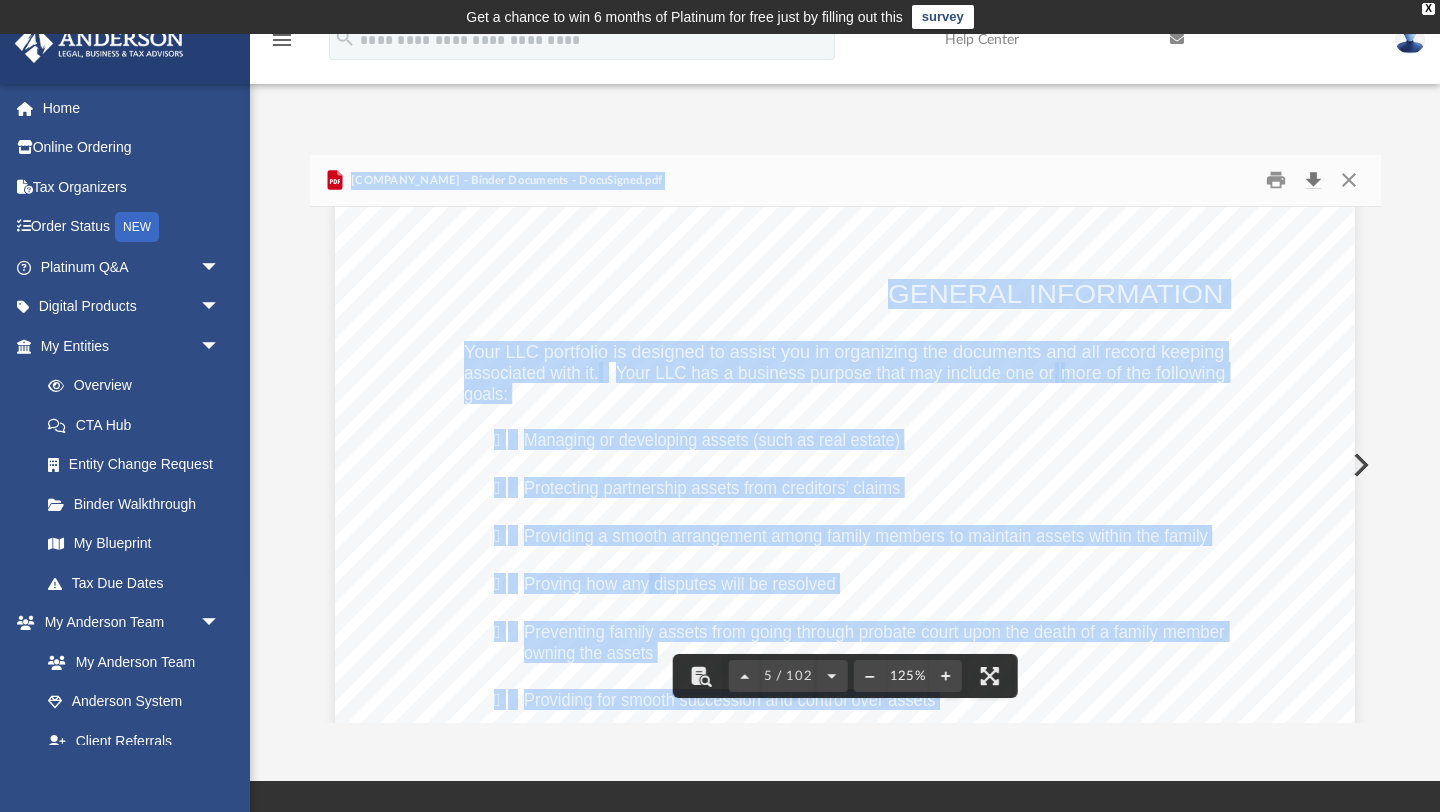 click at bounding box center [1314, 180] 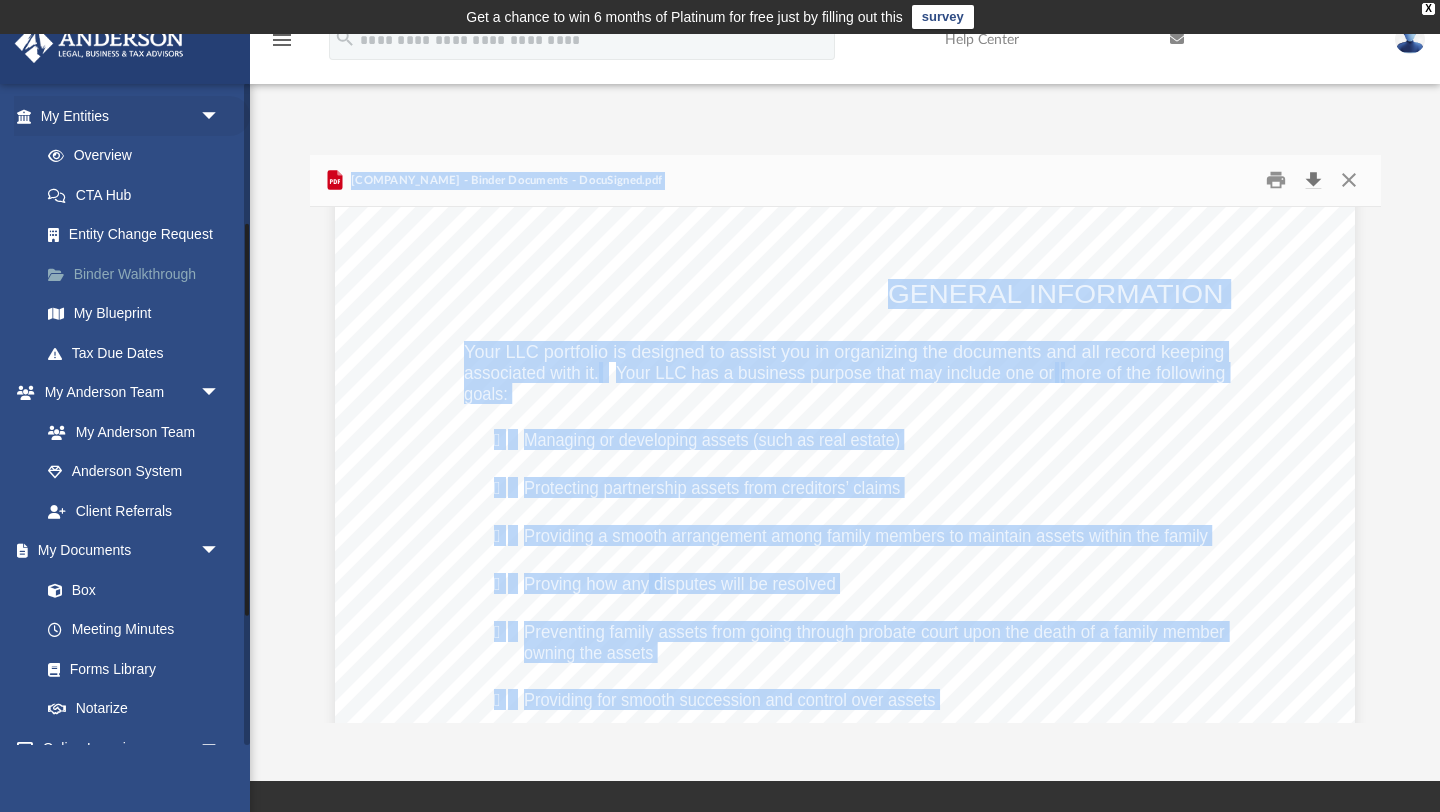 scroll, scrollTop: 240, scrollLeft: 0, axis: vertical 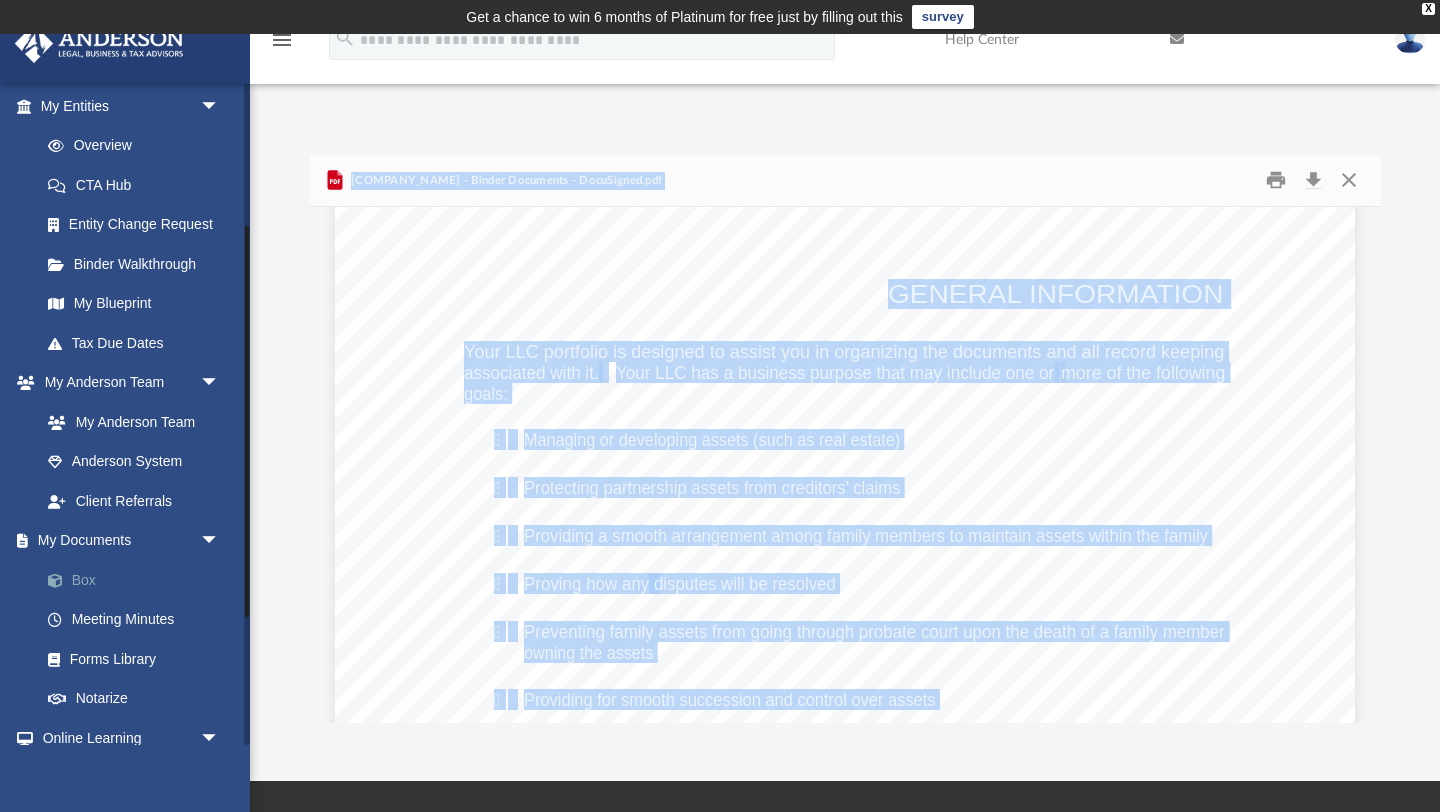click on "Box" at bounding box center (139, 580) 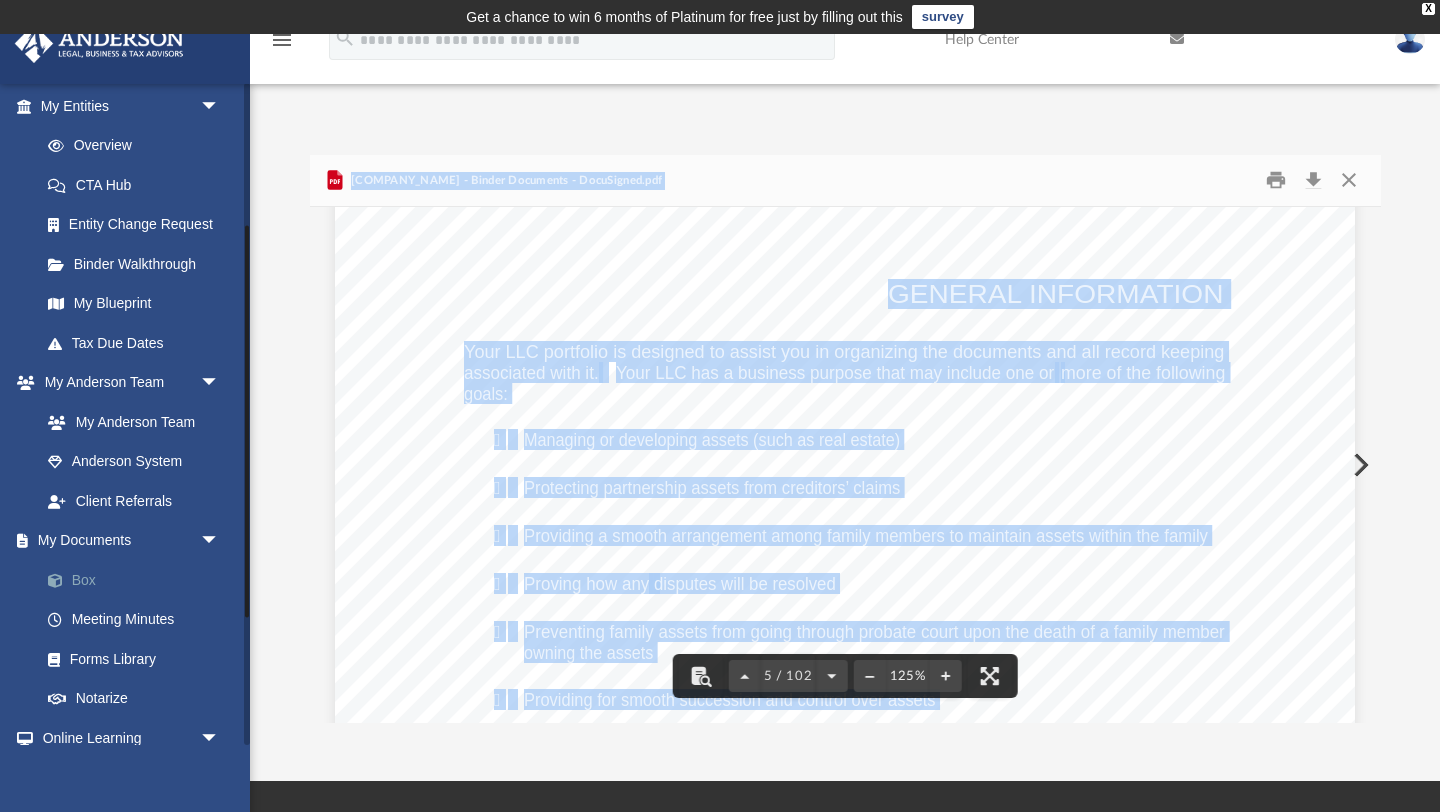 click on "Box" at bounding box center [139, 580] 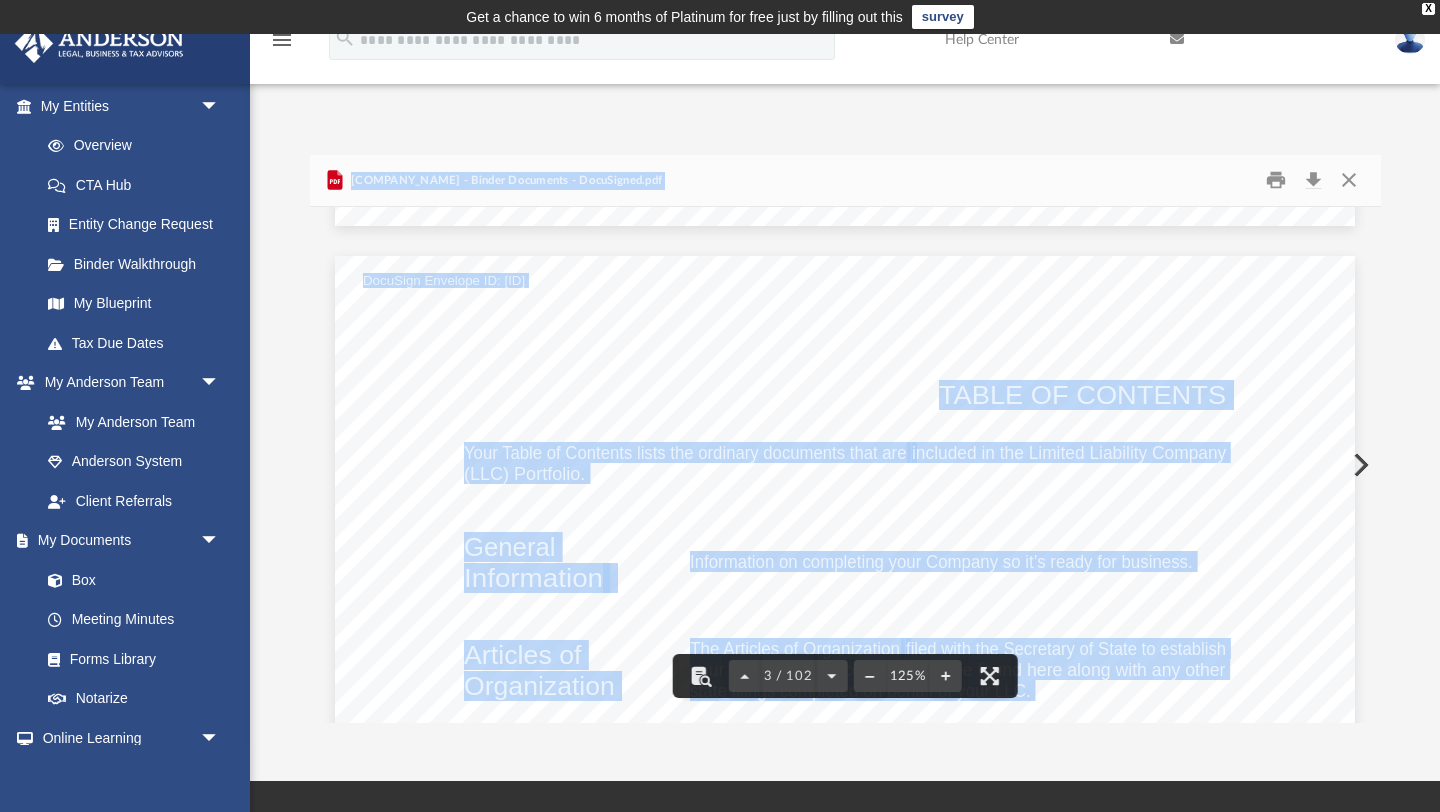 scroll, scrollTop: 2648, scrollLeft: 0, axis: vertical 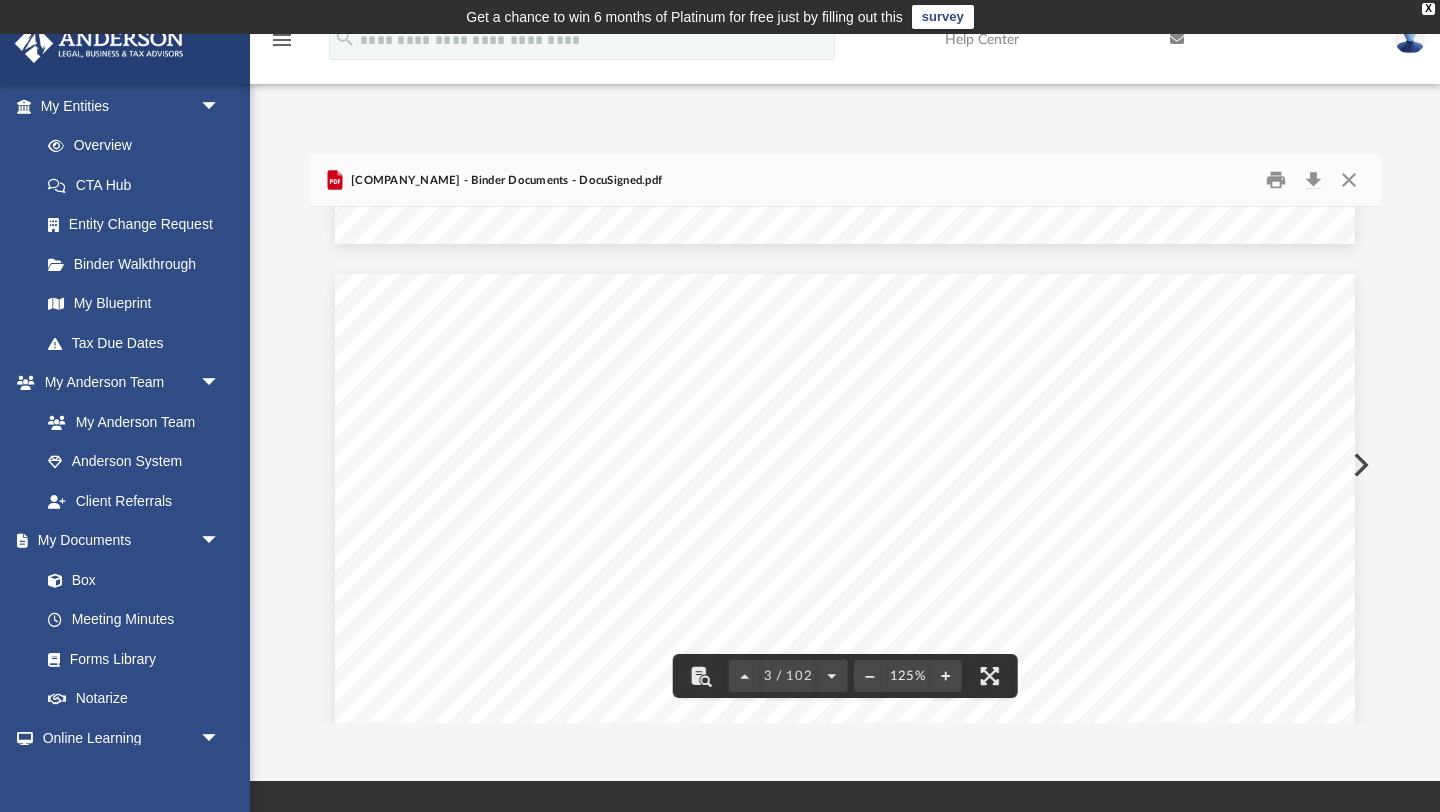 click on "for [COMPANY_NAME]. The documents contained herein will address many of the questions you may have regarding your new company, including all of the necessary paperwork to file and File [COMPANY_NAME] - Binder Documents - DocuSigned.pdf [DAY] [MONTH] [YEAR]  by [FIRST] [LAST] [SIZE] File [COMPANY_NAME] - Binder Documents.pdf [DAY] [MONTH] [YEAR]  by [FIRST] [LAST] [SIZE] File [COMPANY_NAME] - EIN Notice.pdf [DAY] [MONTH] [YEAR]  by [FIRST] [LAST] [SIZE] File [COMPANY_NAME] - Filed Articles.pdf [DAY] [MONTH] [YEAR]  by [APP_NAME] [SIZE] [COMPANY_NAME] - Binder Documents - DocuSigned.pdf [DATE] [FIRST] [LAST] [NUMBER] [STREET], [NUMBER] [CITY], [STATE] [POSTAL_CODE] Re:   [COMPANY_NAME] Enclosed in this portfolio you will find your   Operating Agreement   for [COMPANY_NAME]." at bounding box center (845, 418) 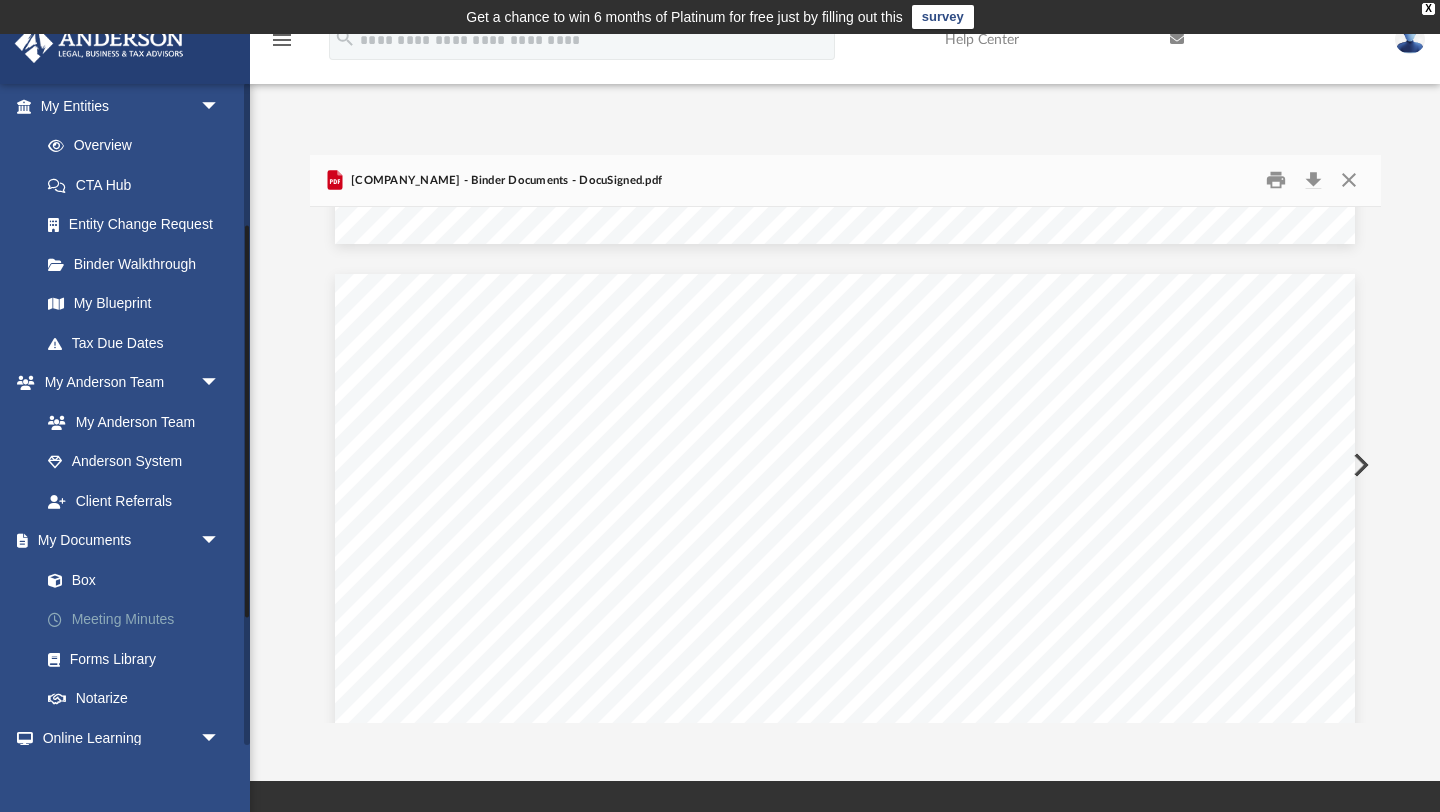 click on "Meeting Minutes" at bounding box center [139, 620] 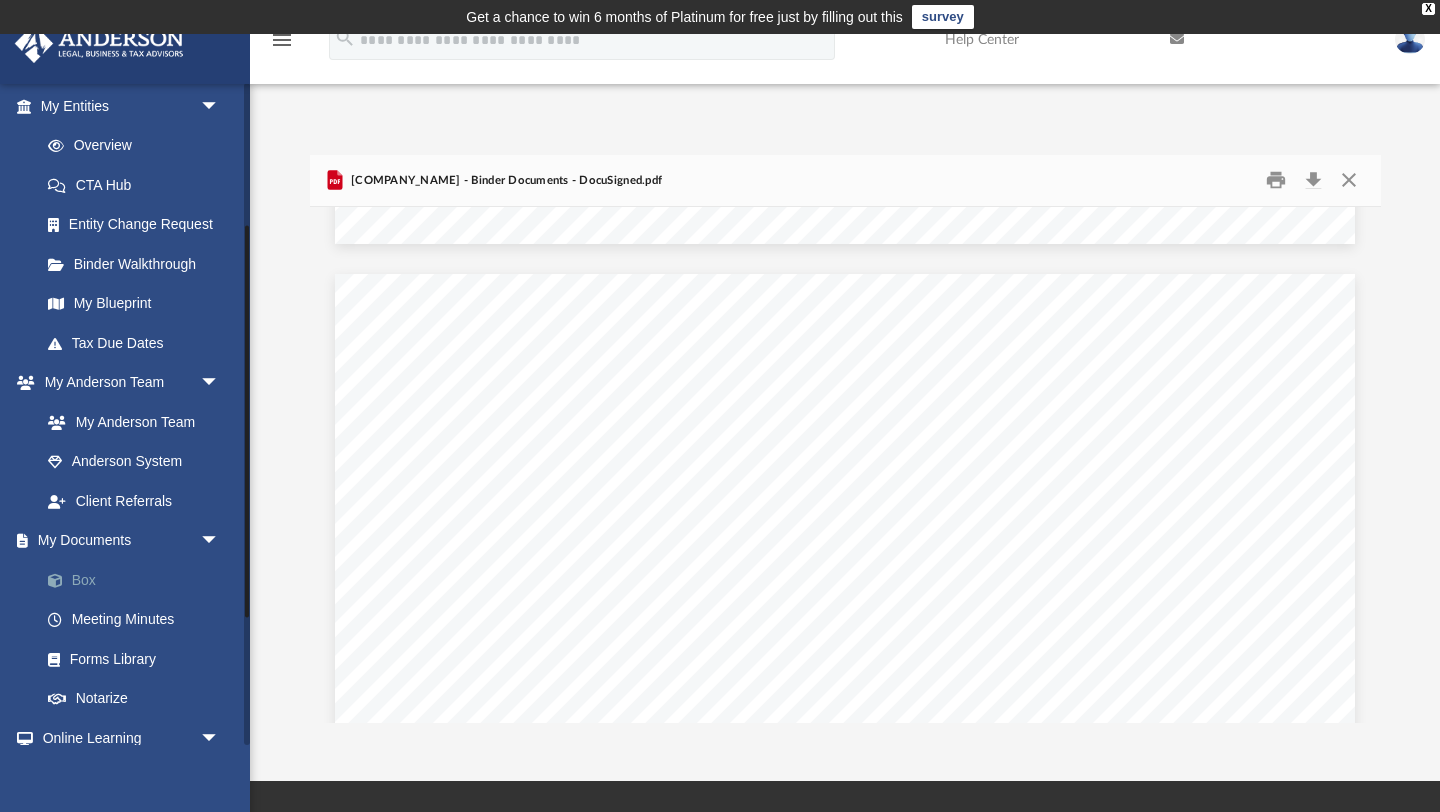 click on "Box" at bounding box center [139, 580] 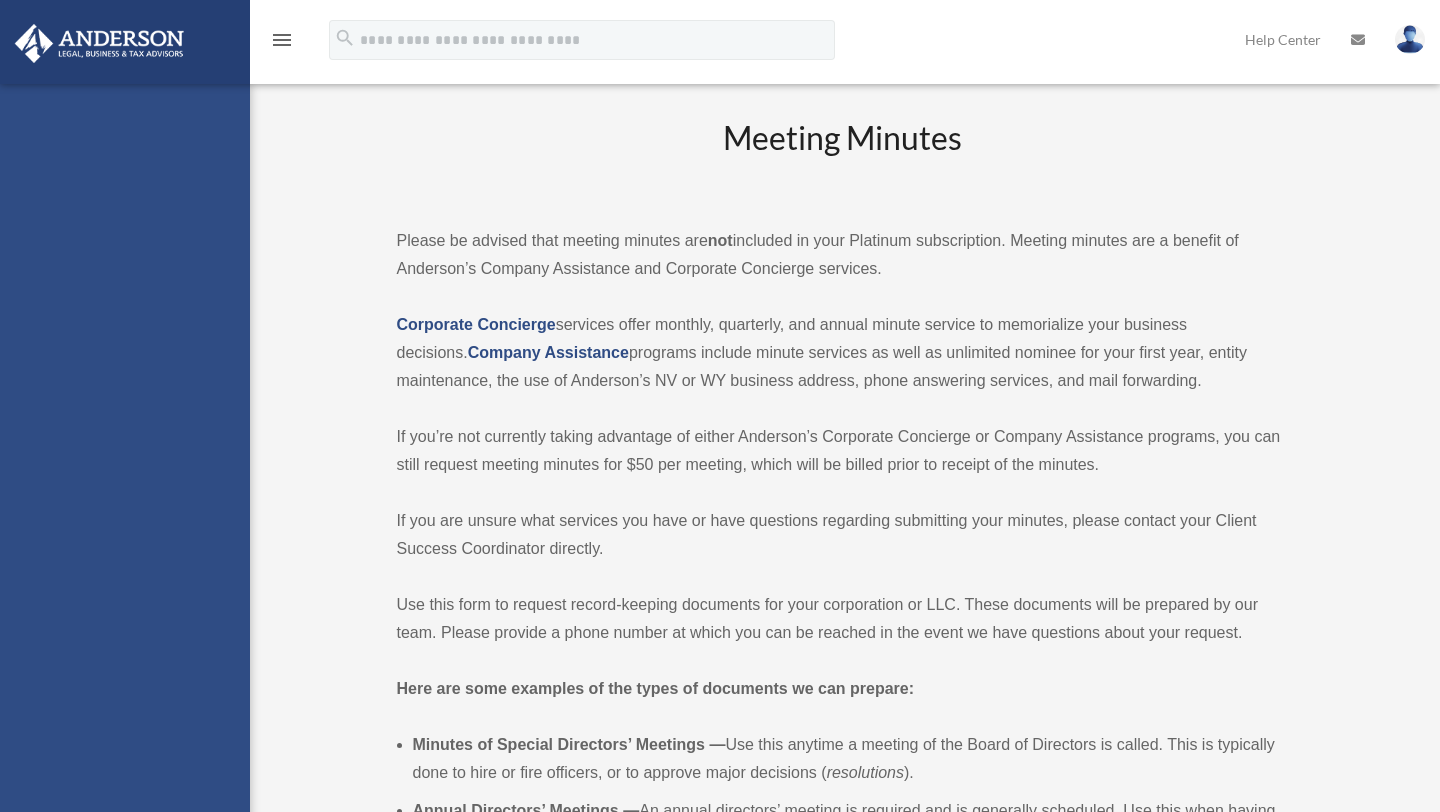 scroll, scrollTop: 0, scrollLeft: 0, axis: both 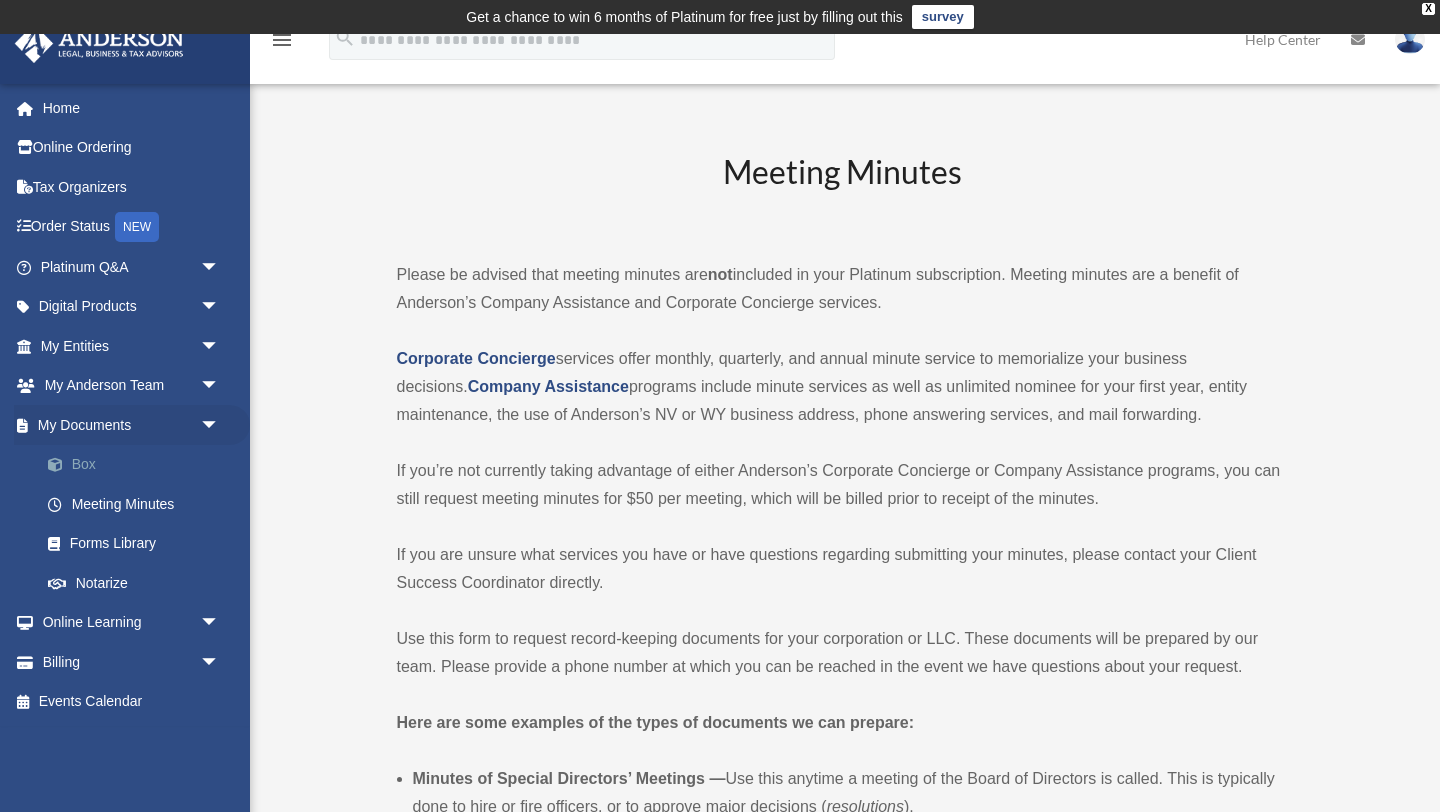 click on "Box" at bounding box center (139, 465) 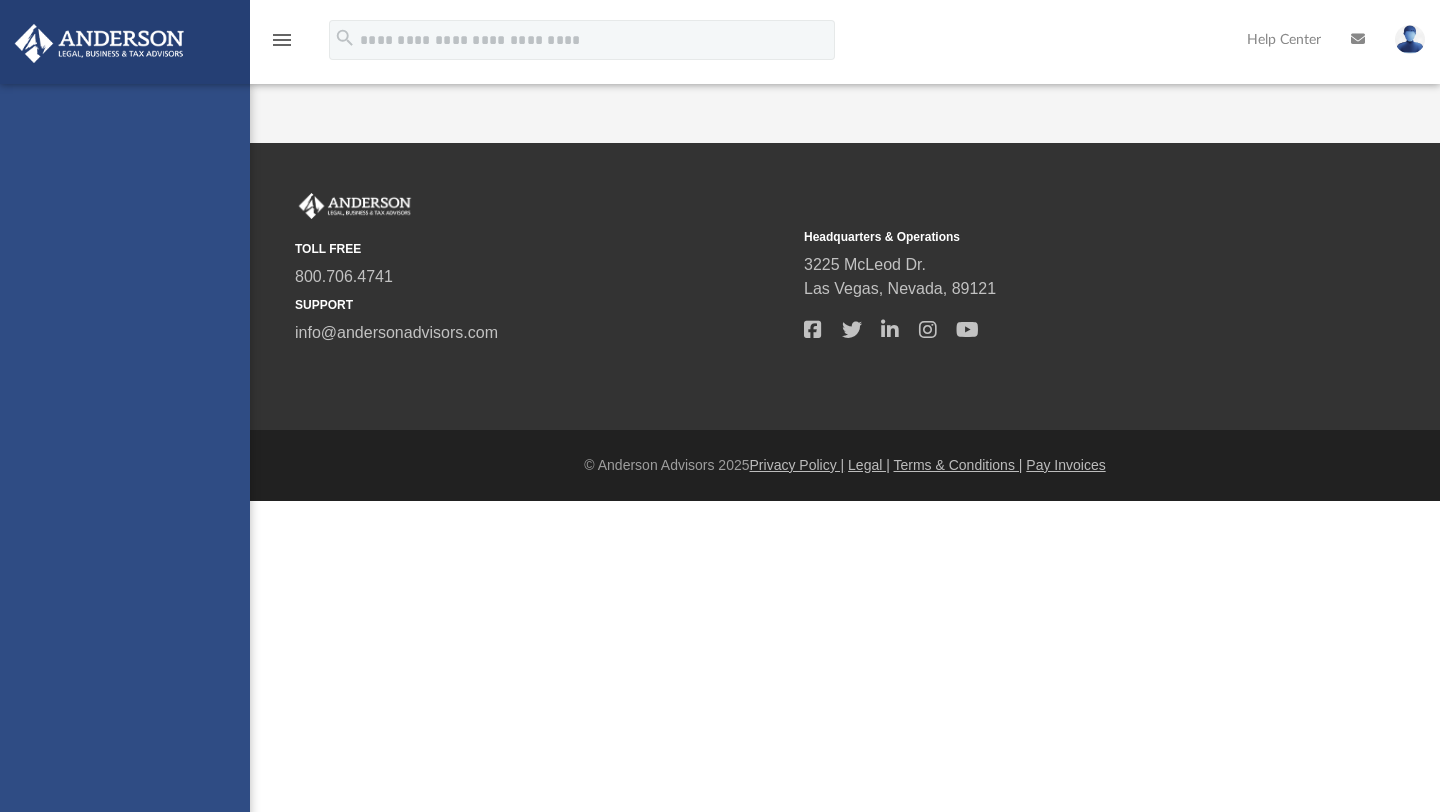 scroll, scrollTop: 0, scrollLeft: 0, axis: both 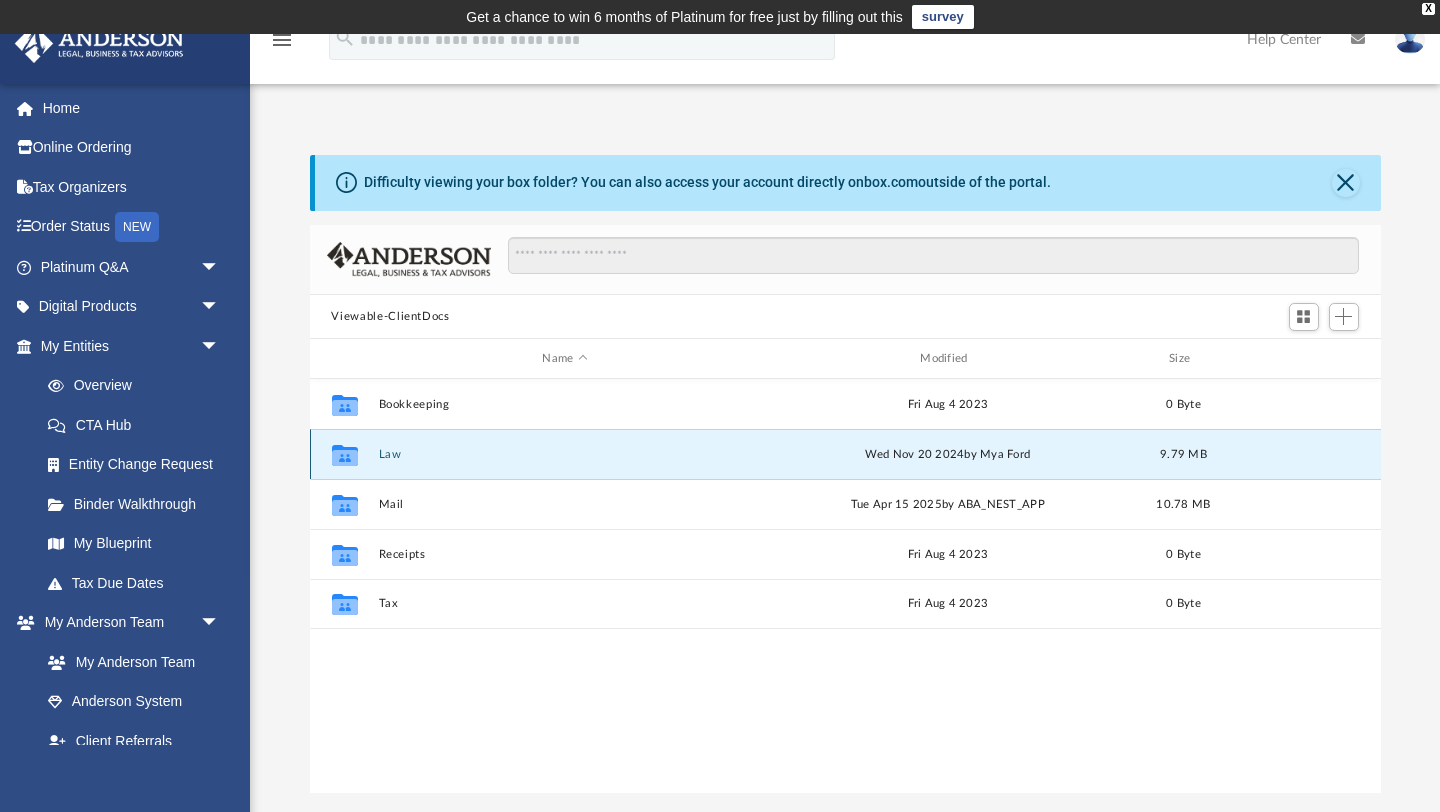 click on "Law" at bounding box center [565, 454] 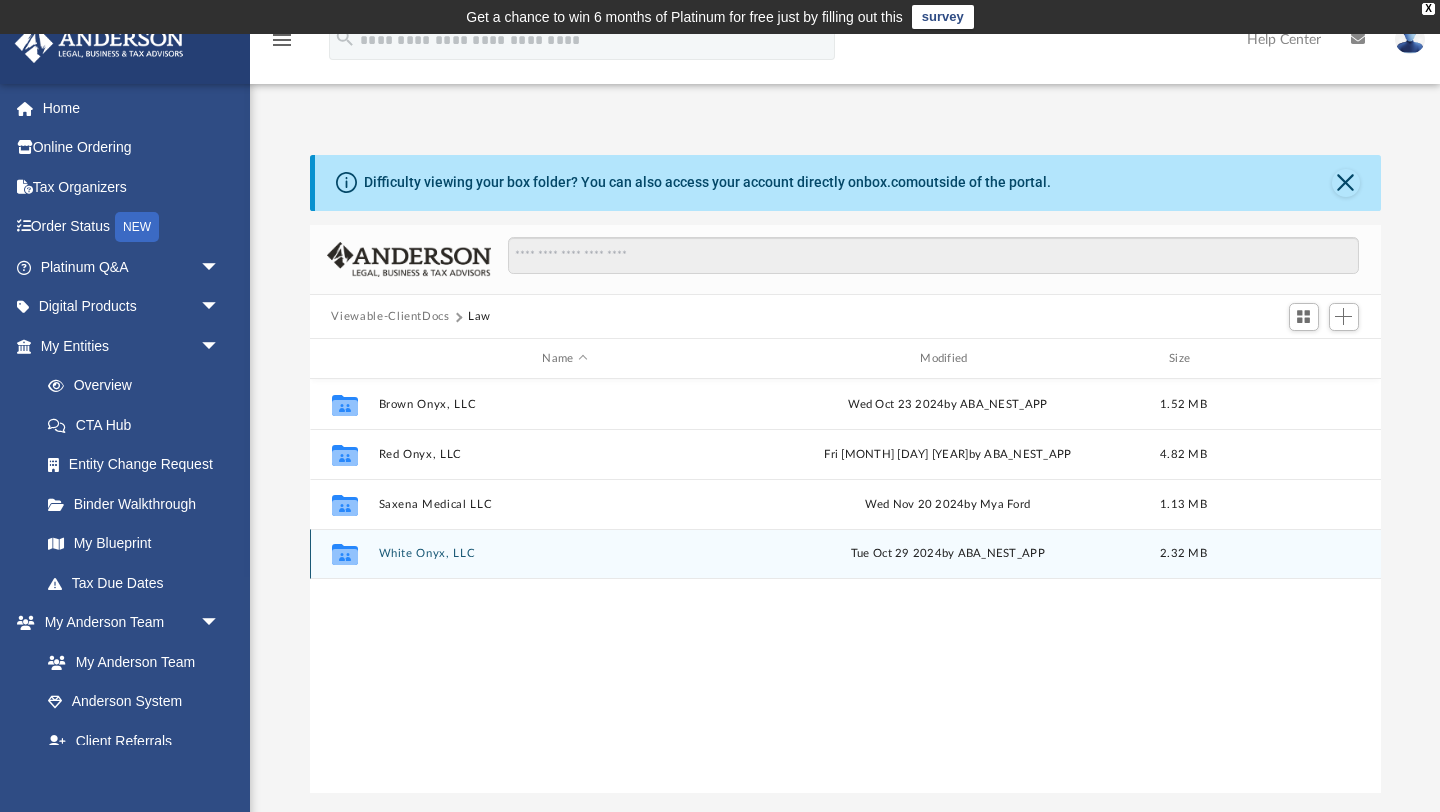 click on "White Onyx, LLC" at bounding box center [565, 554] 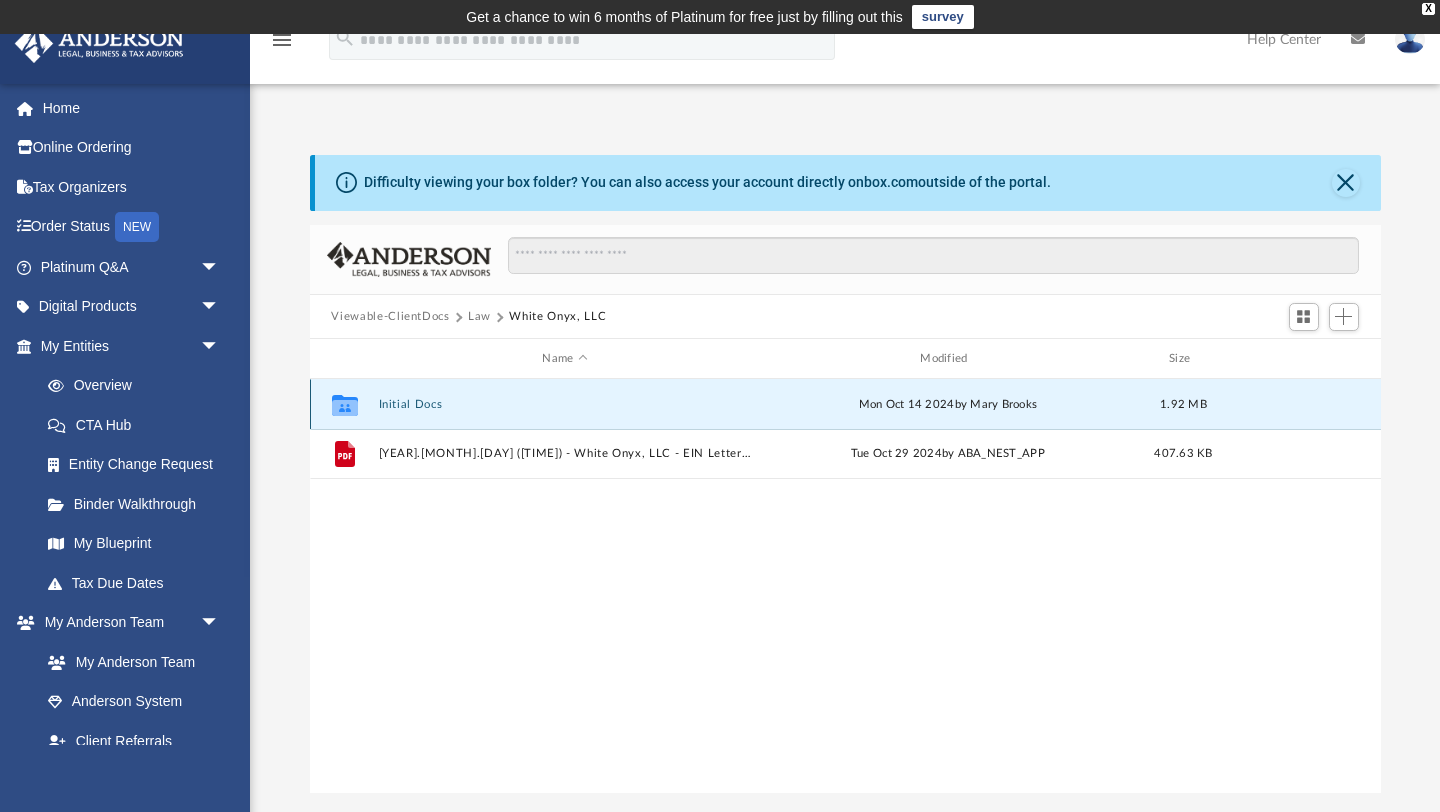 click on "Initial Docs" at bounding box center [565, 404] 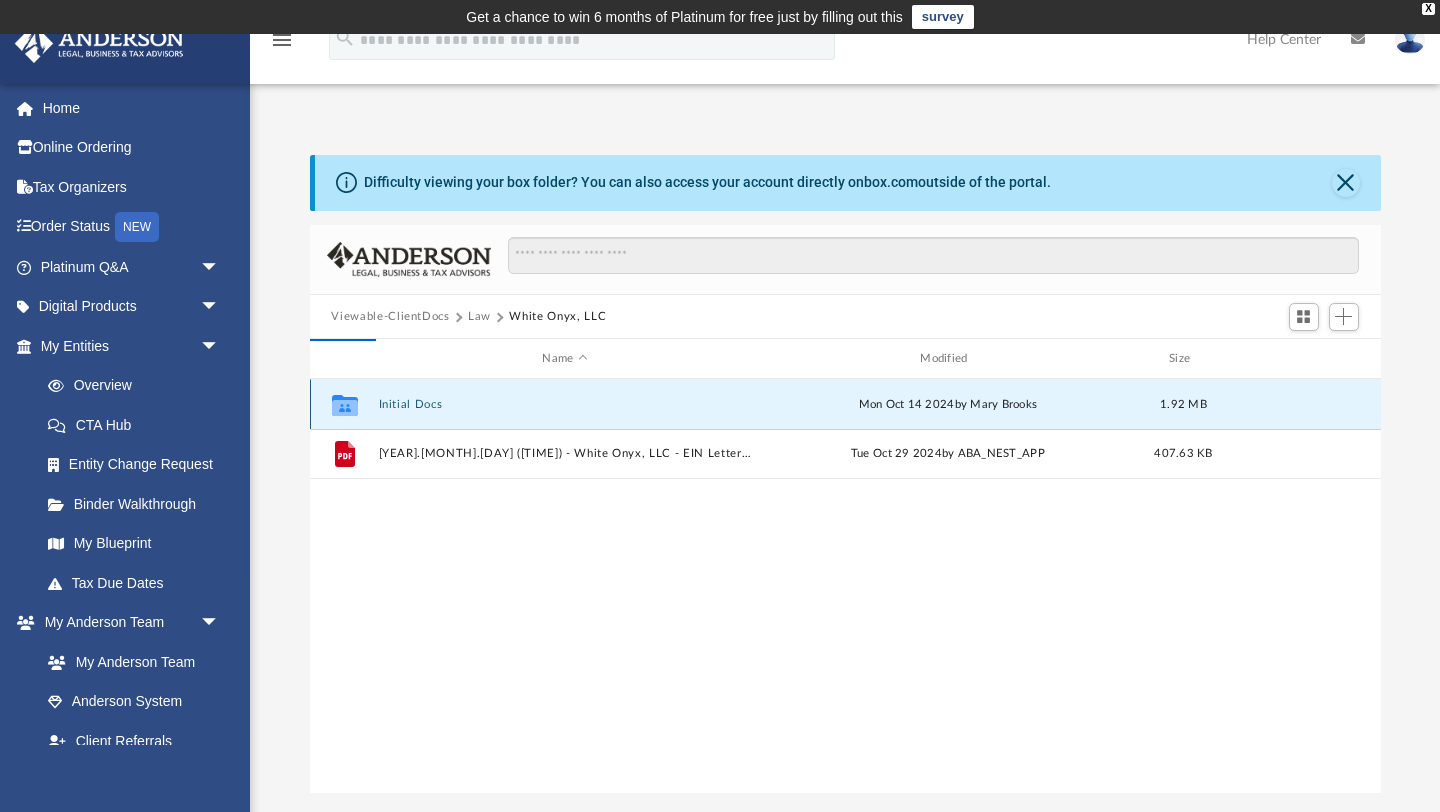 click on "Initial Docs" at bounding box center [565, 404] 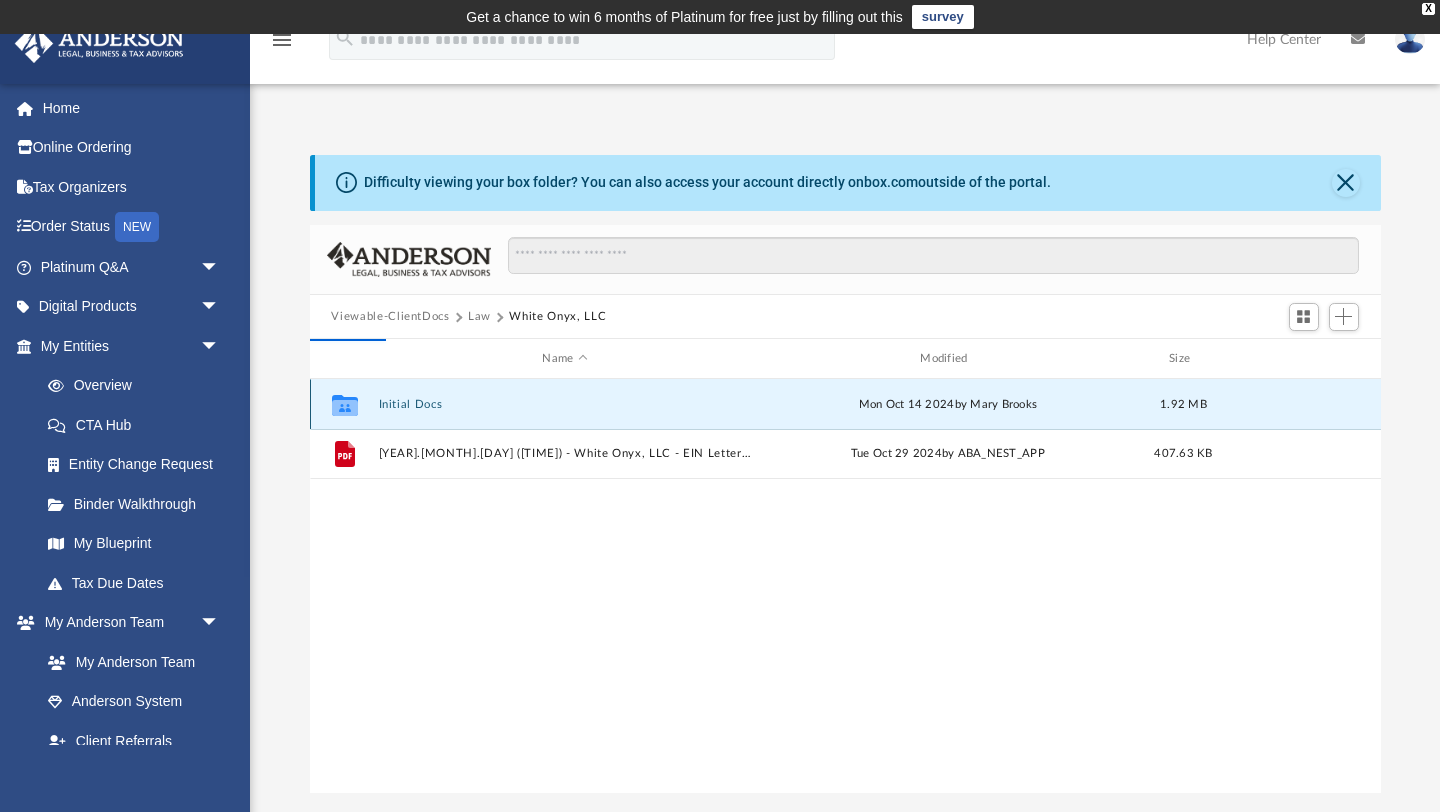 click on "Initial Docs" at bounding box center (565, 404) 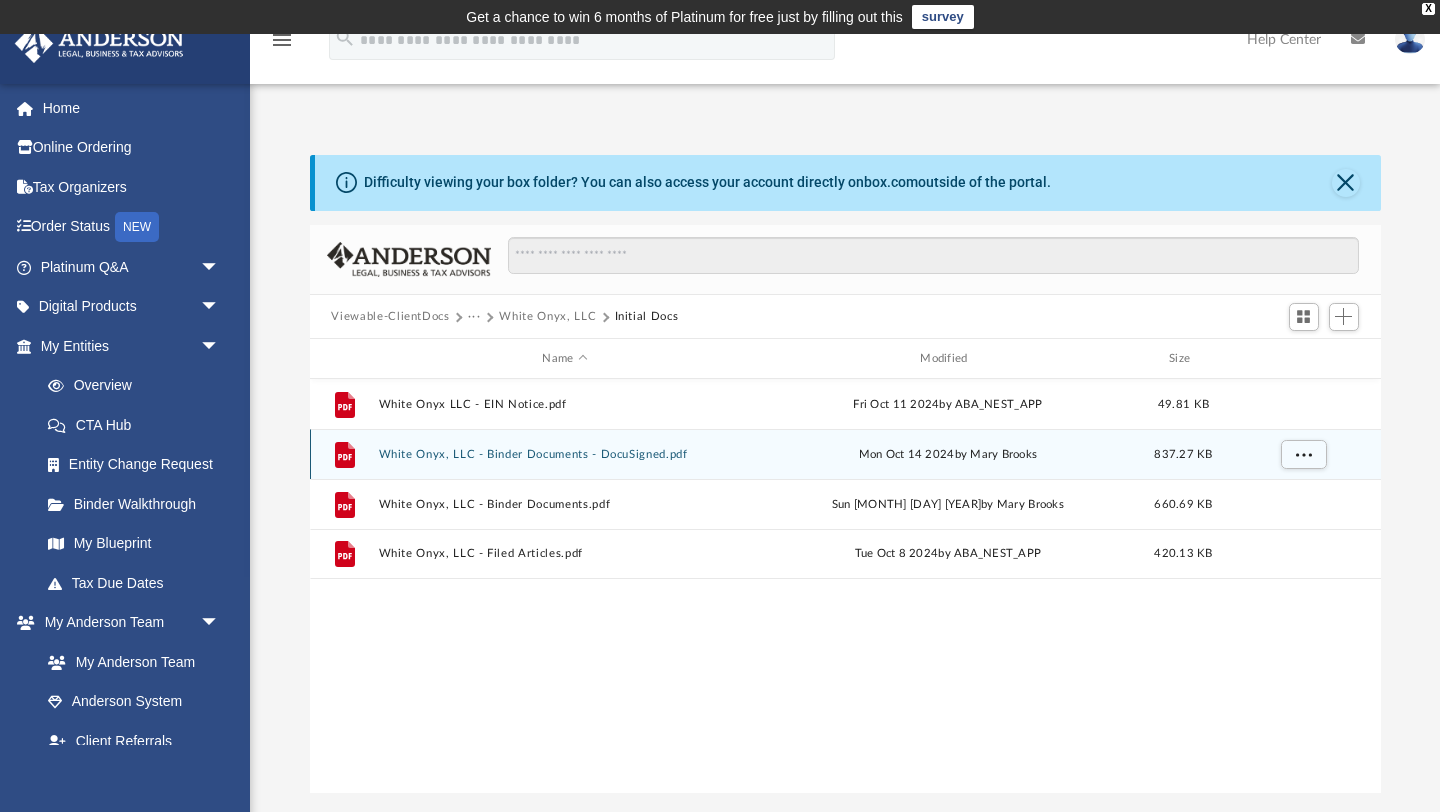 click on "White Onyx, LLC - Binder Documents - DocuSigned.pdf" at bounding box center [565, 454] 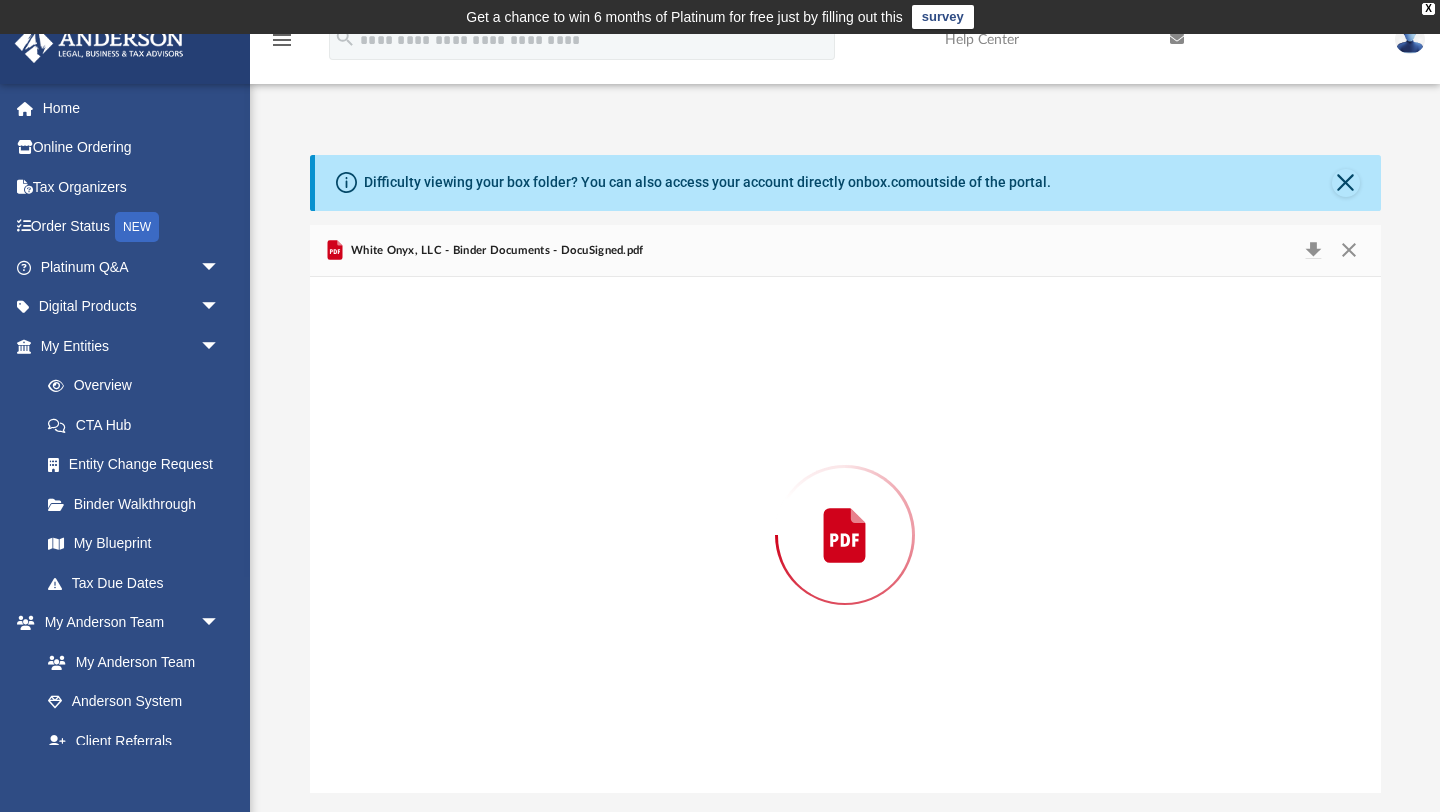 click at bounding box center (845, 535) 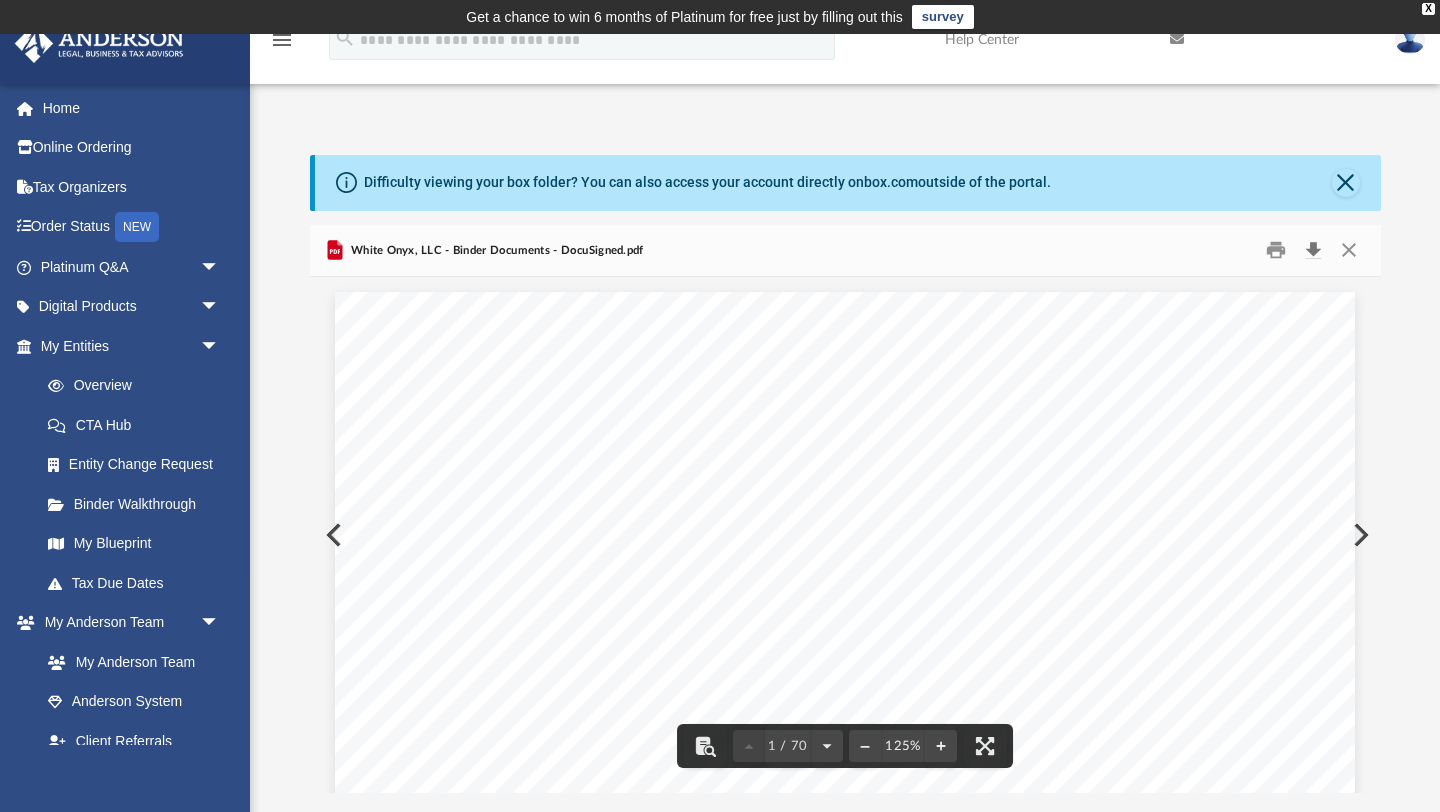 click at bounding box center (1314, 250) 